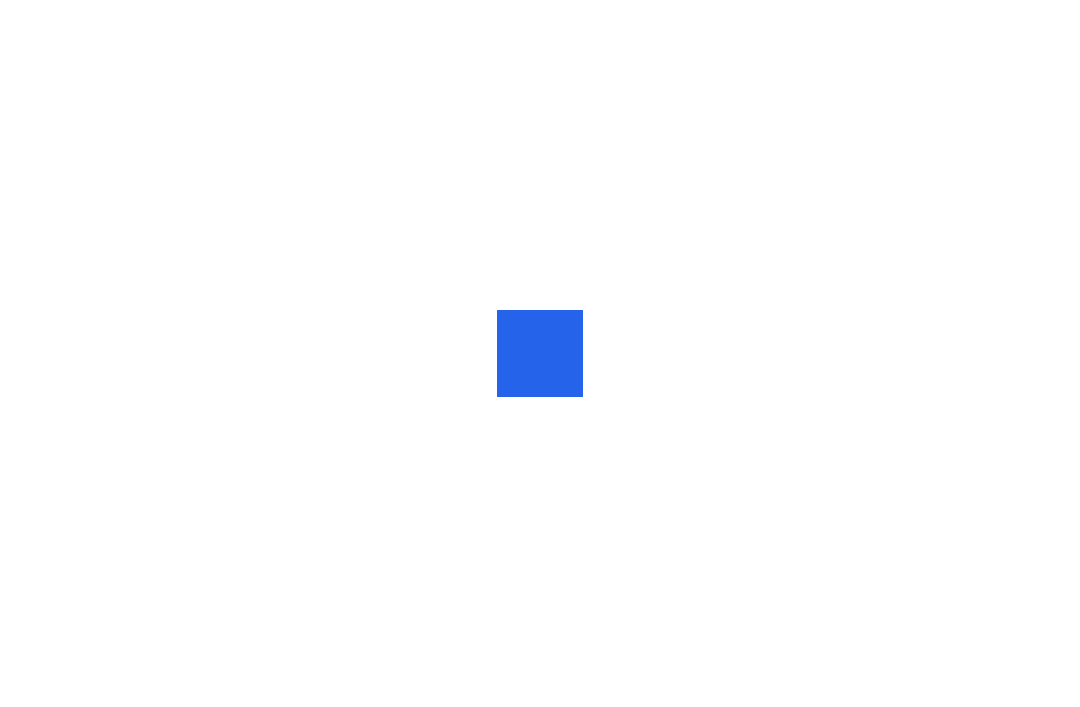 scroll, scrollTop: 0, scrollLeft: 0, axis: both 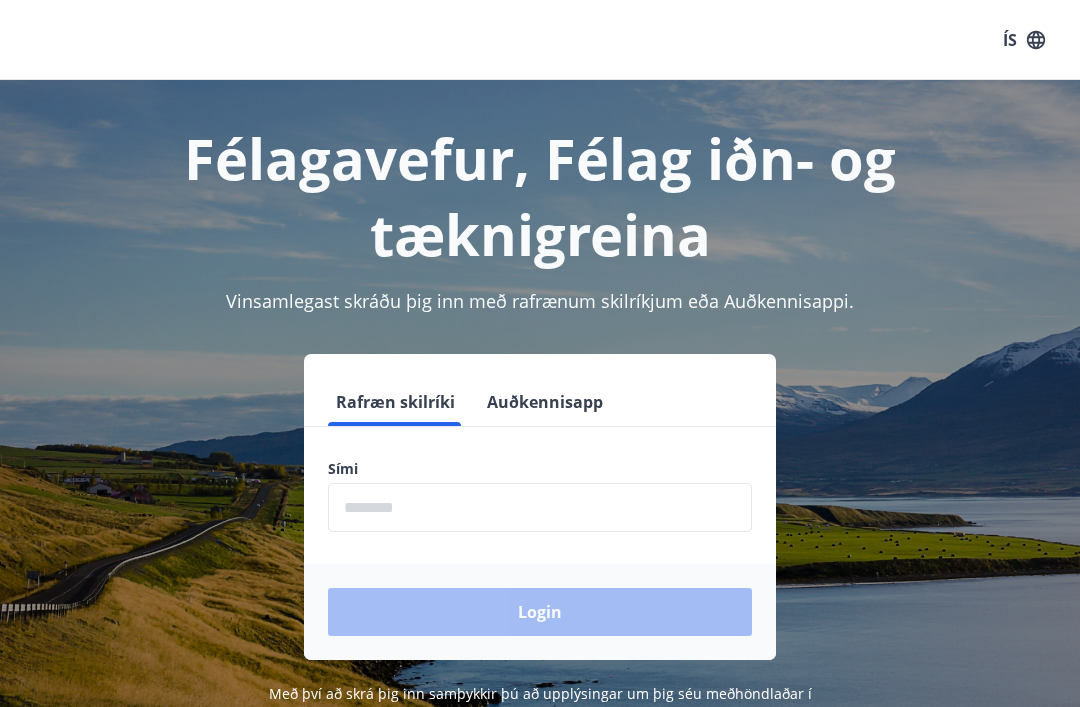 click at bounding box center [540, 507] 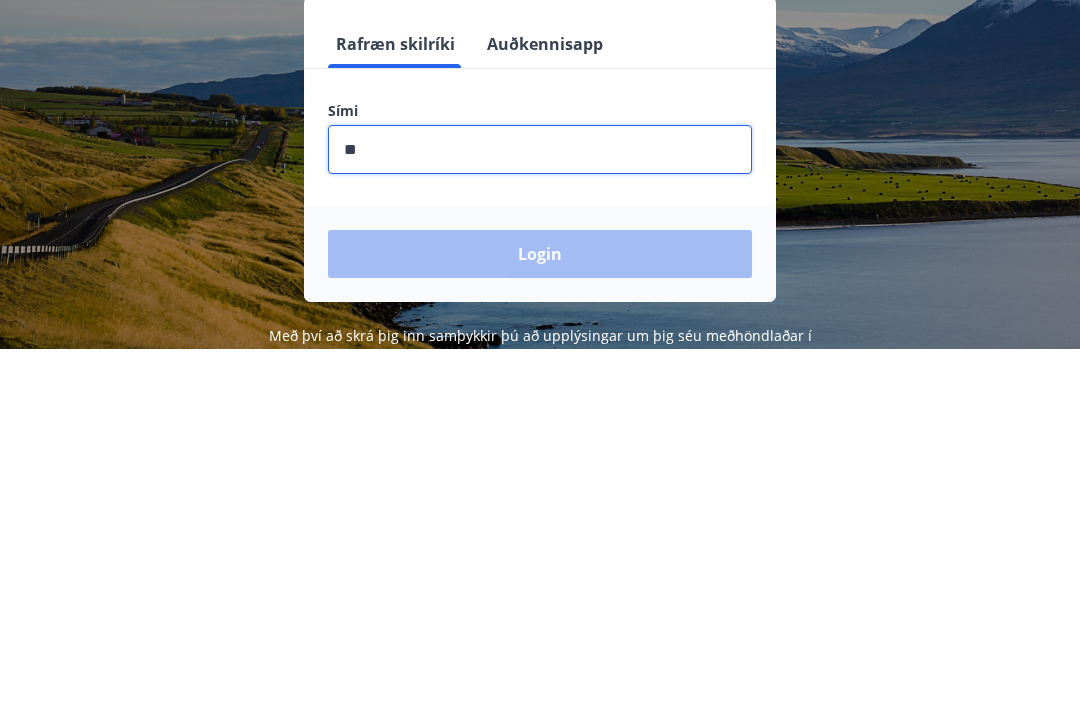type on "*" 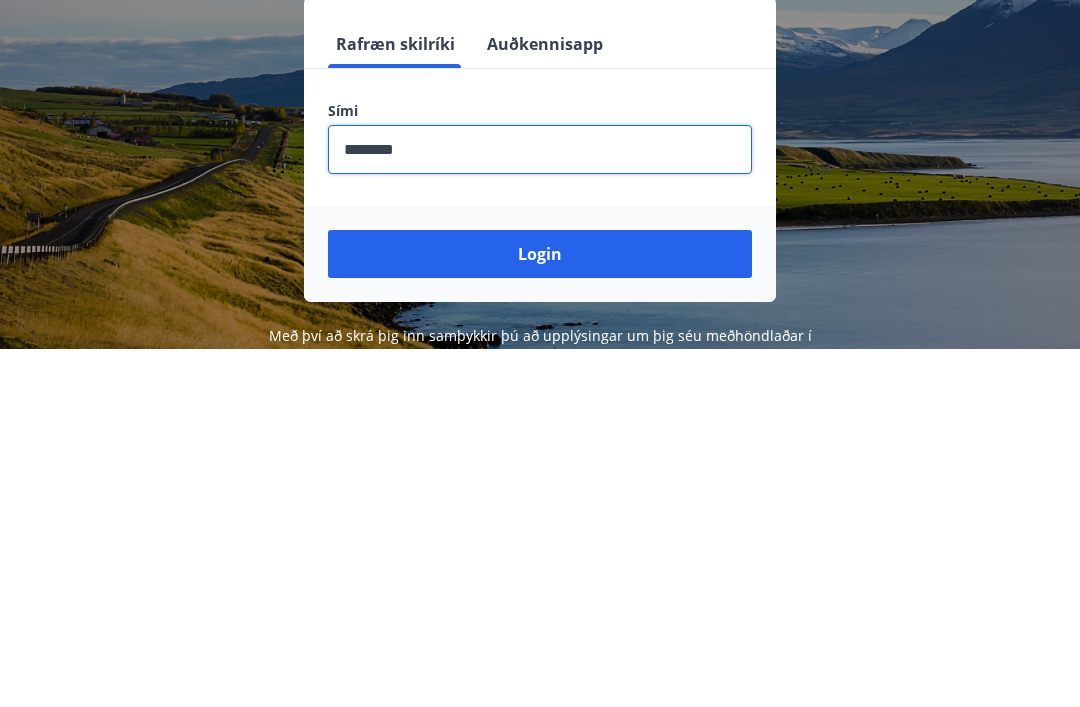type on "********" 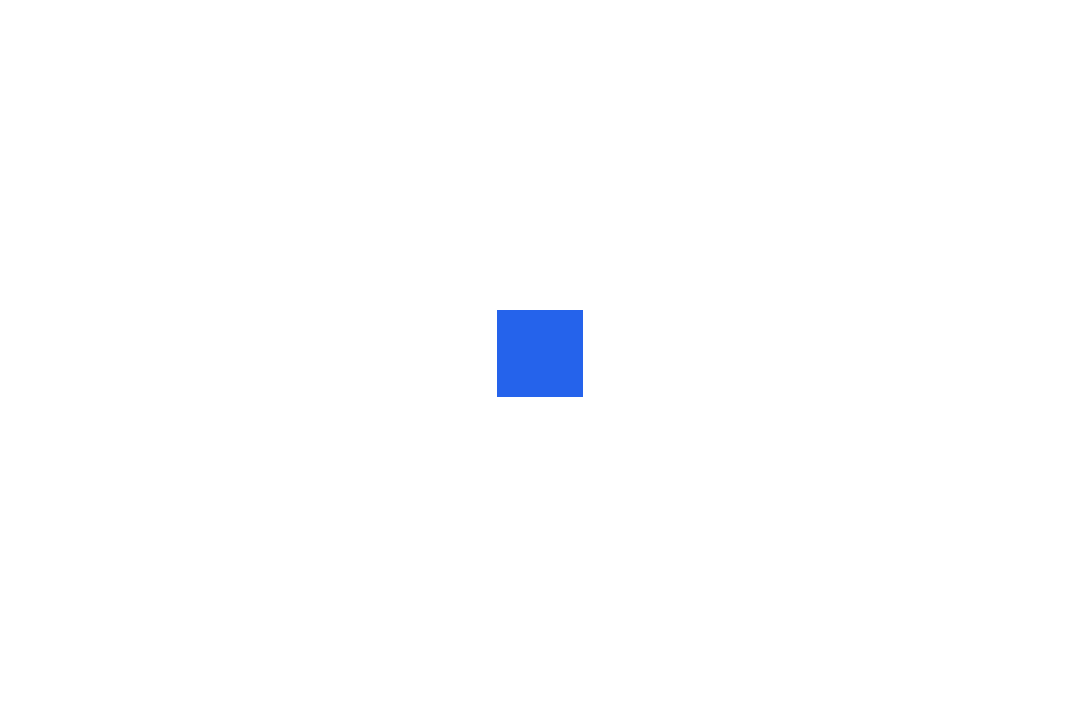scroll, scrollTop: 0, scrollLeft: 0, axis: both 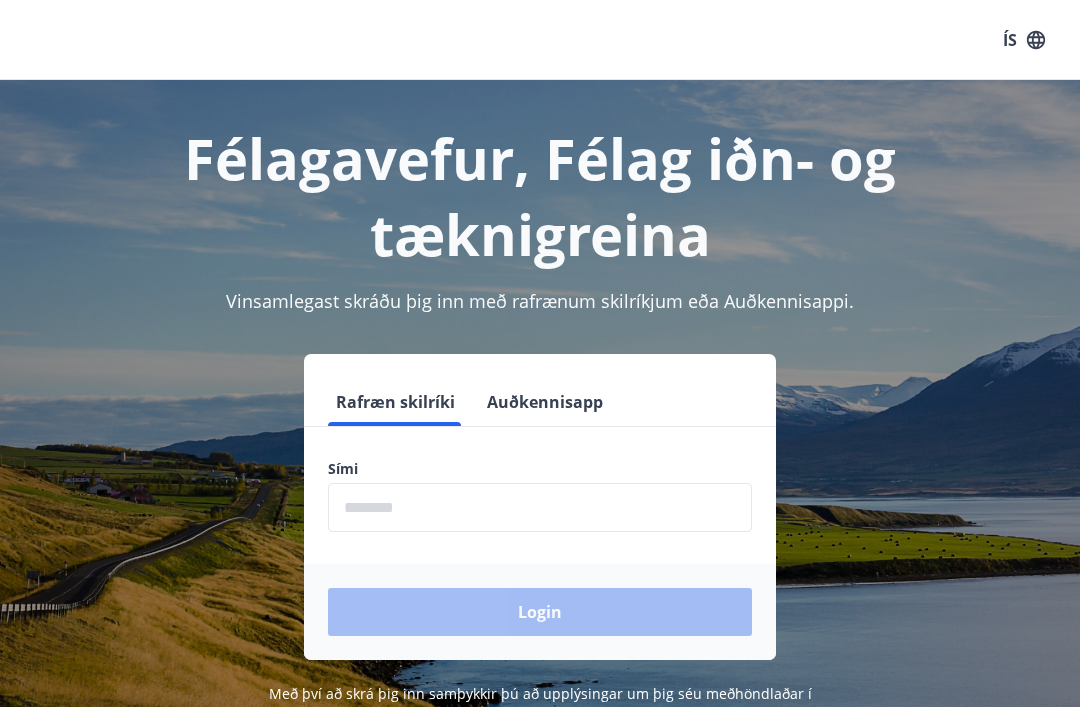 click at bounding box center [540, 507] 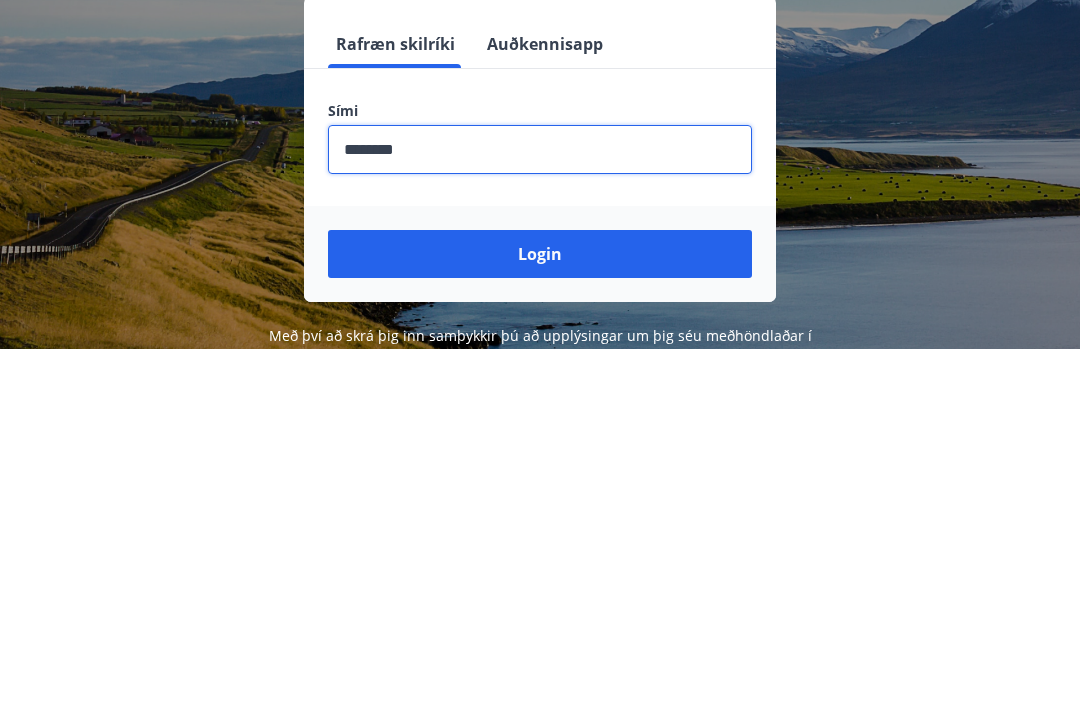 type on "********" 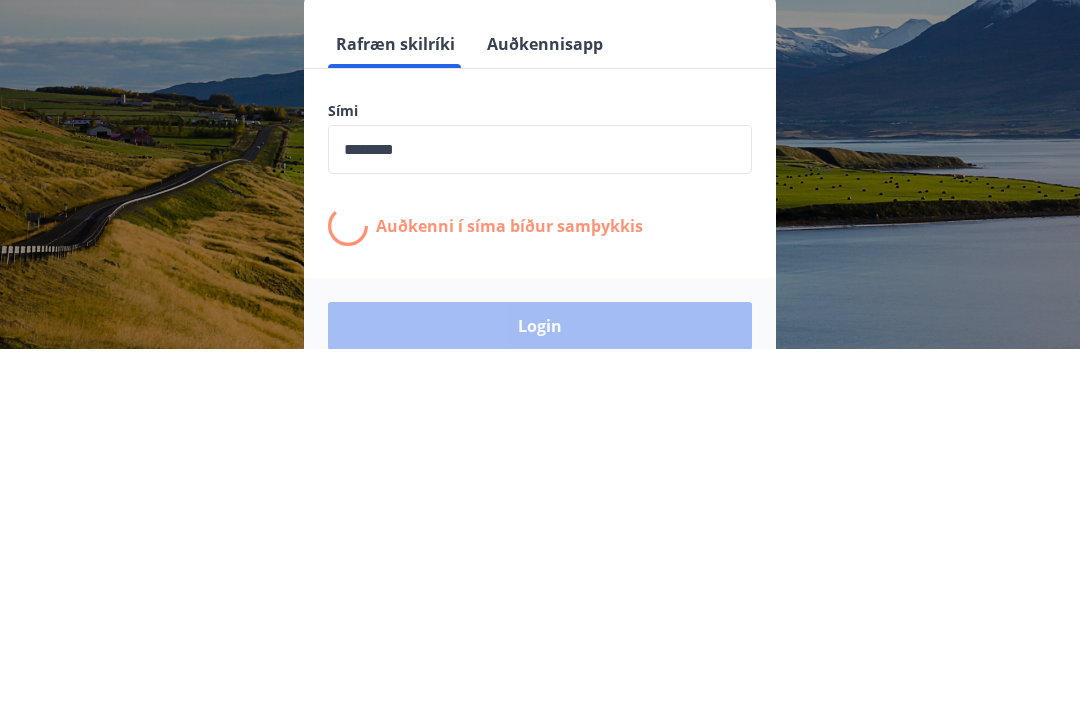scroll, scrollTop: 312, scrollLeft: 0, axis: vertical 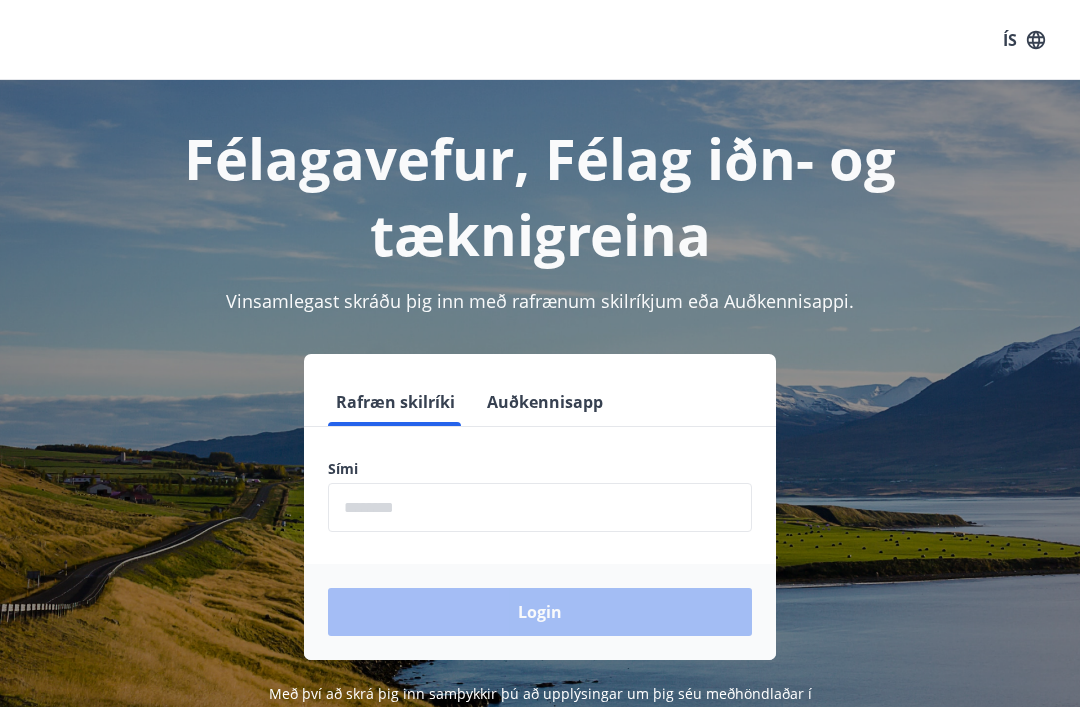click at bounding box center [540, 507] 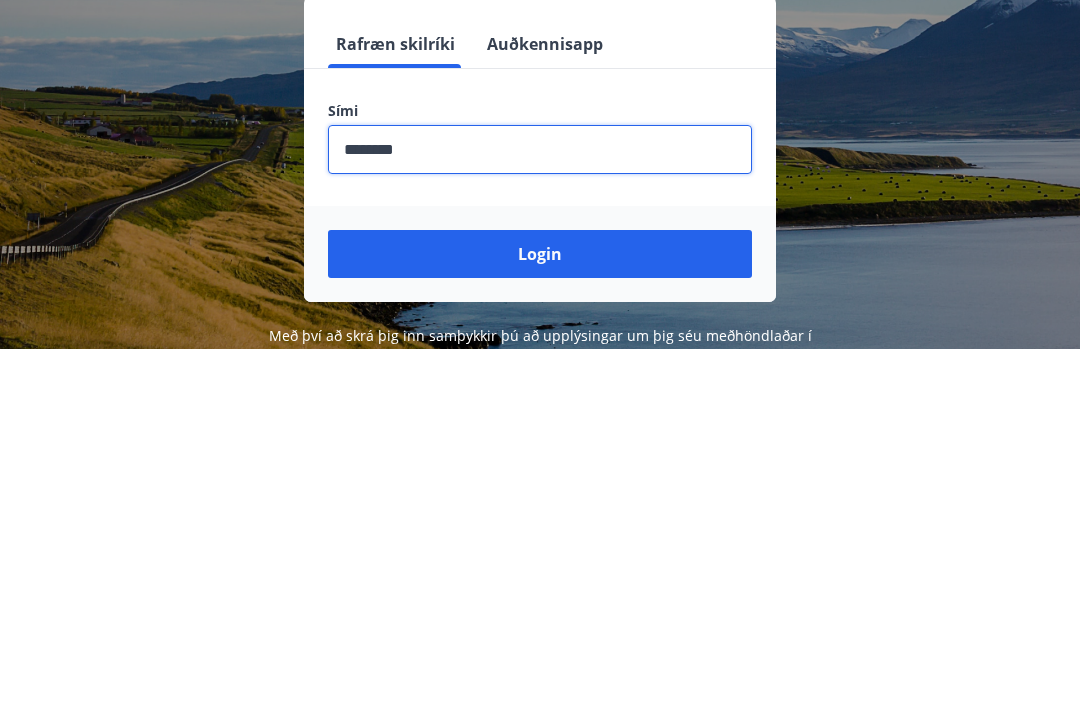 type on "********" 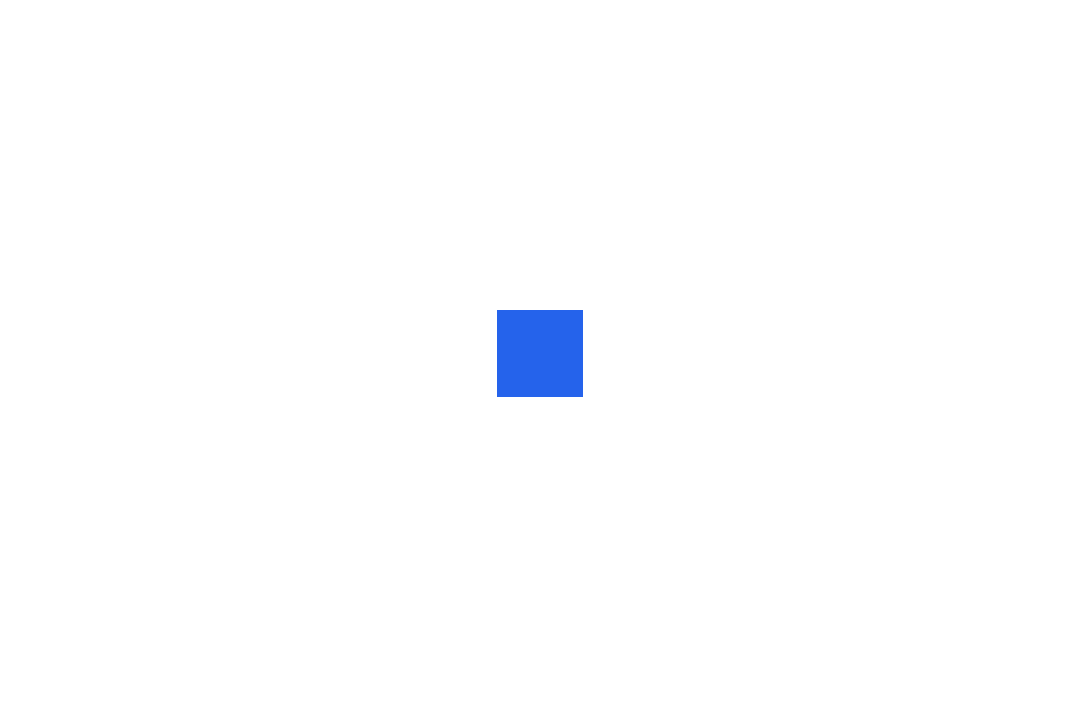 scroll, scrollTop: 0, scrollLeft: 0, axis: both 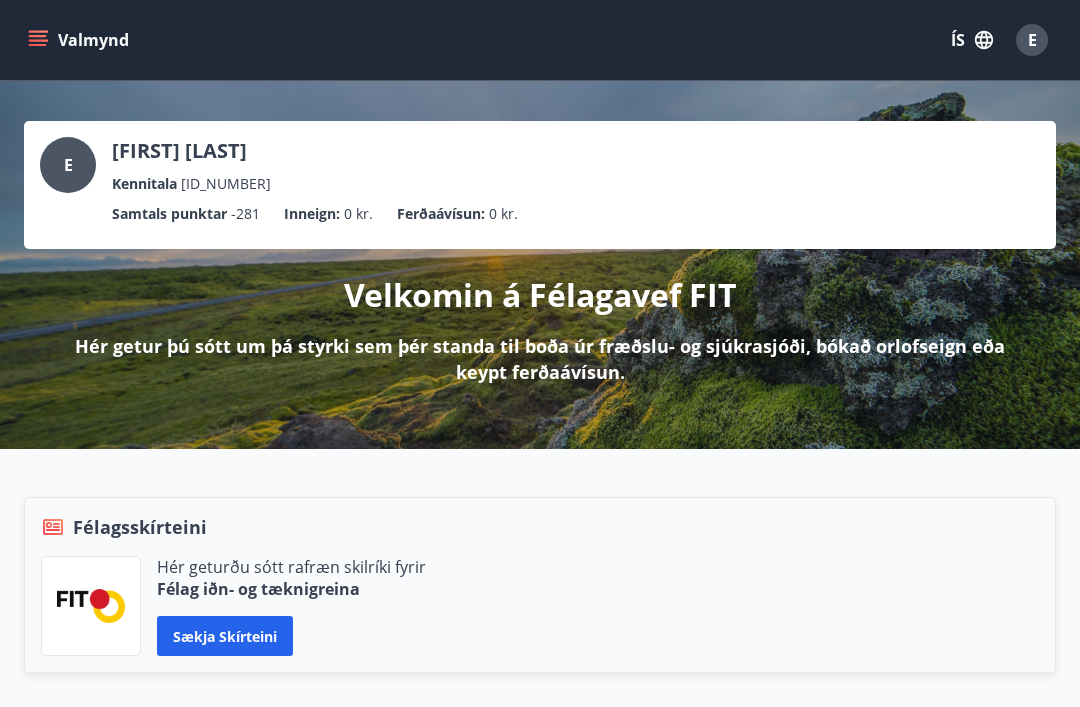 click 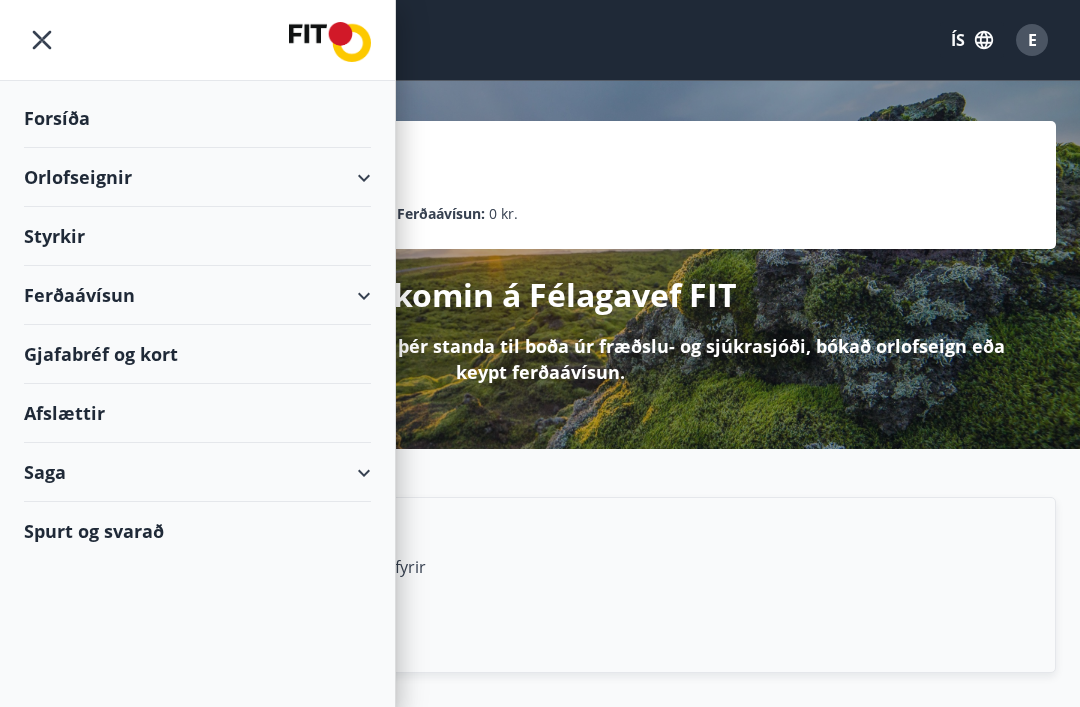 click on "Orlofseignir" at bounding box center [197, 177] 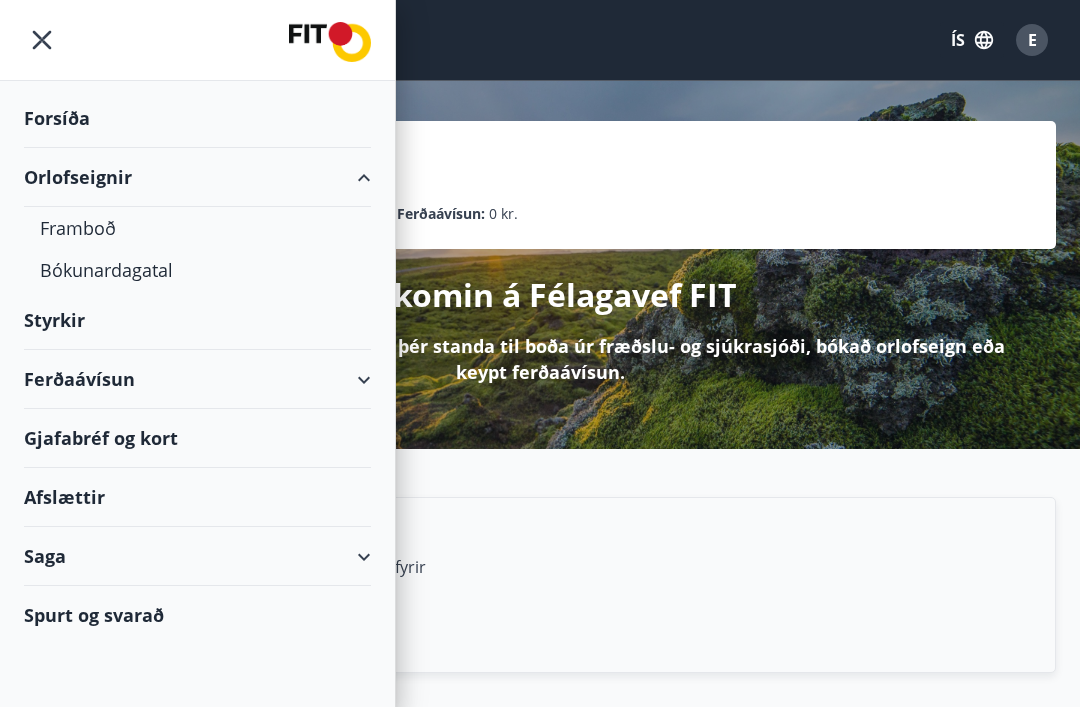click on "Bókunardagatal" at bounding box center [197, 270] 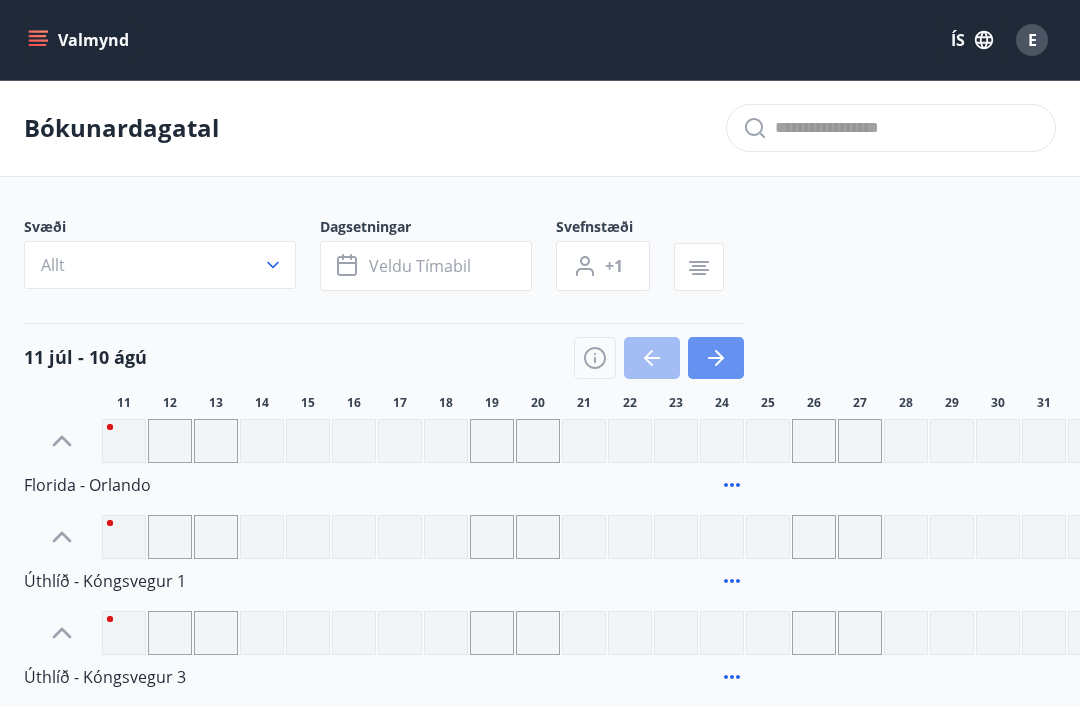click 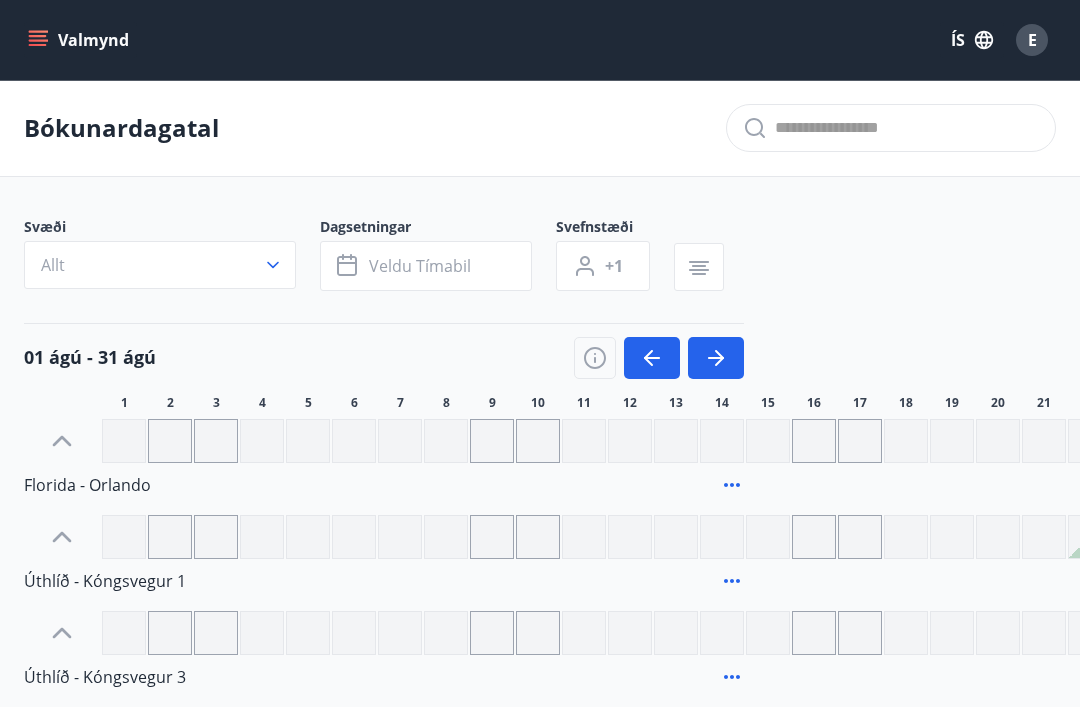click 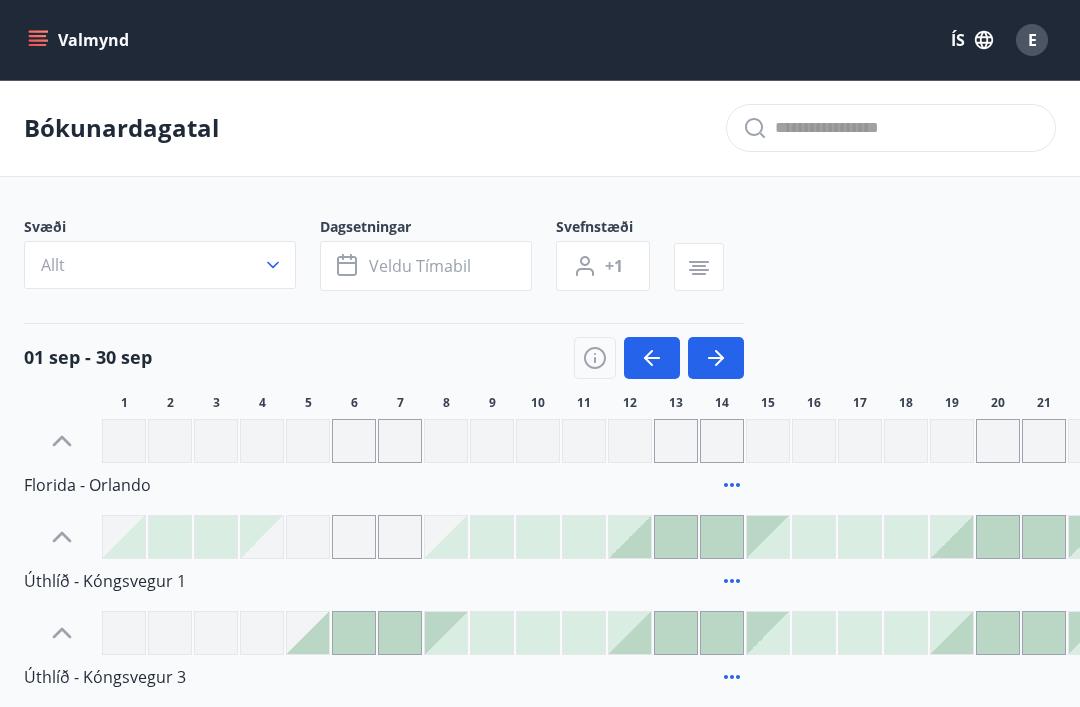 click 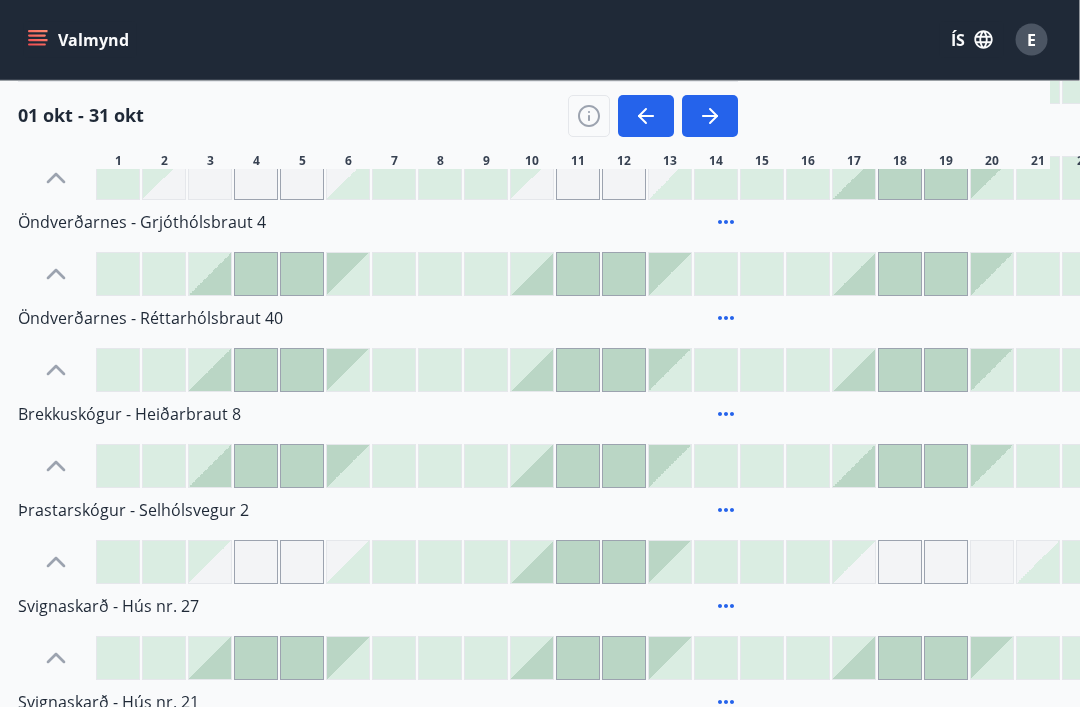 scroll, scrollTop: 839, scrollLeft: 5, axis: both 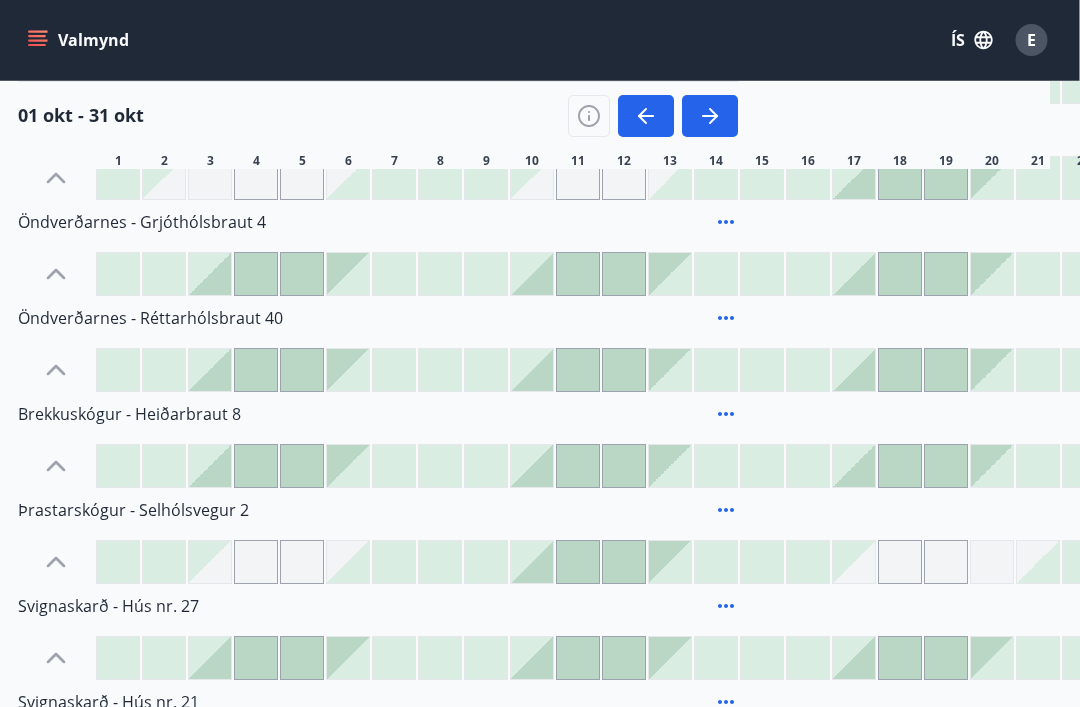 click at bounding box center [809, 562] 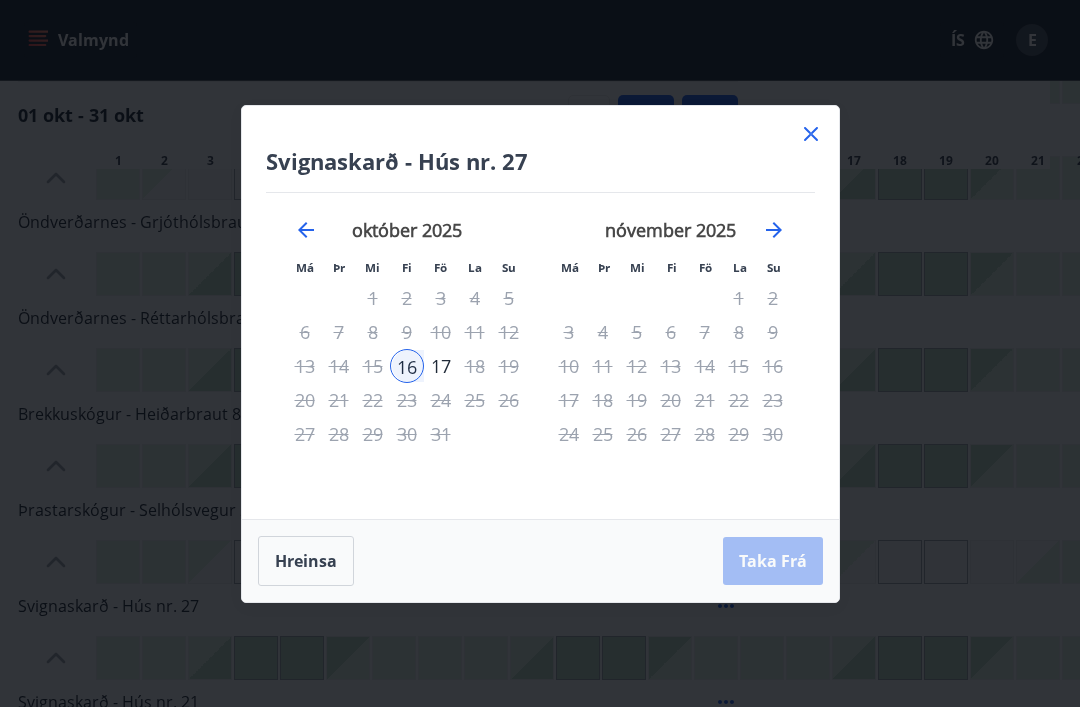 click 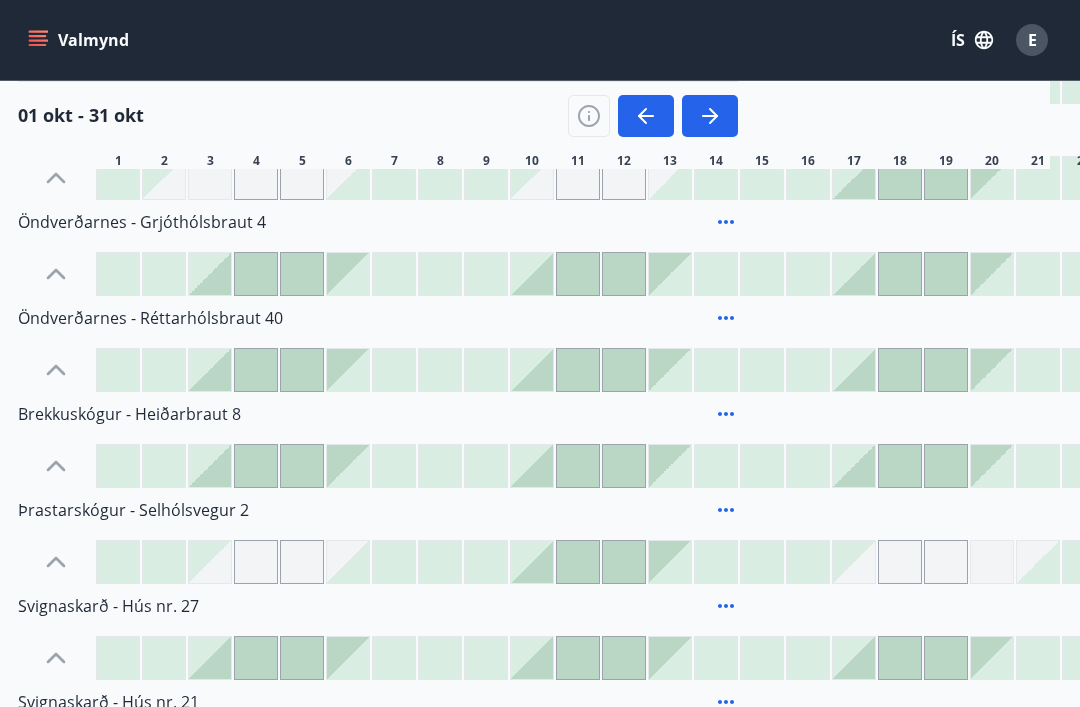 click at bounding box center (808, 466) 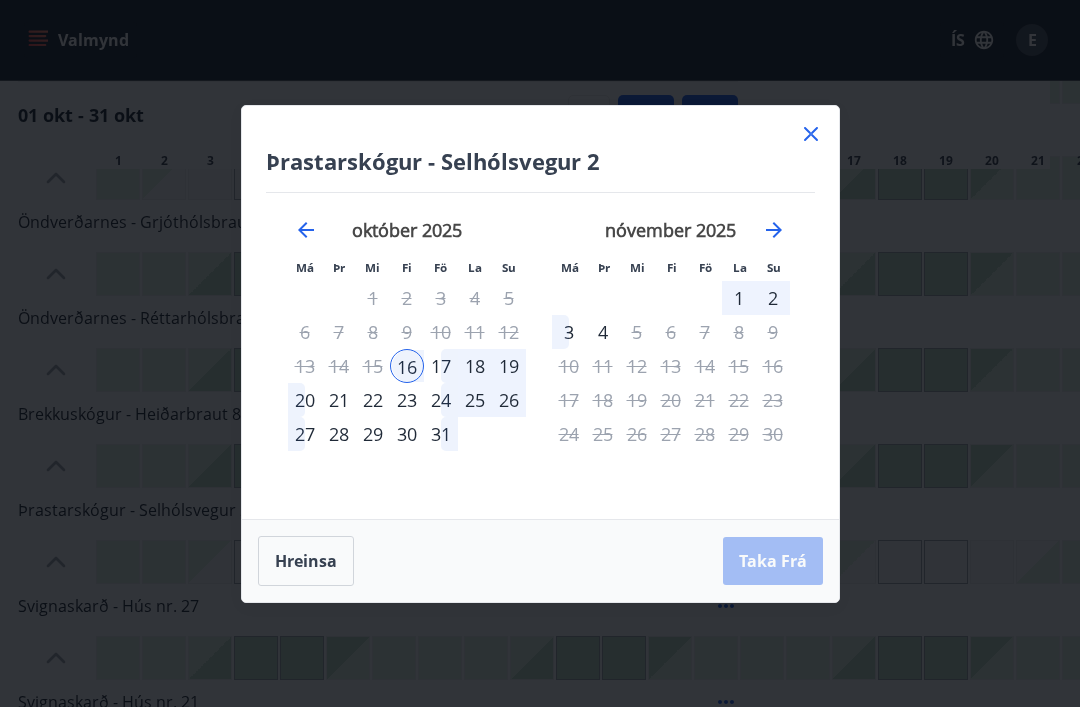 click on "17" at bounding box center [441, 366] 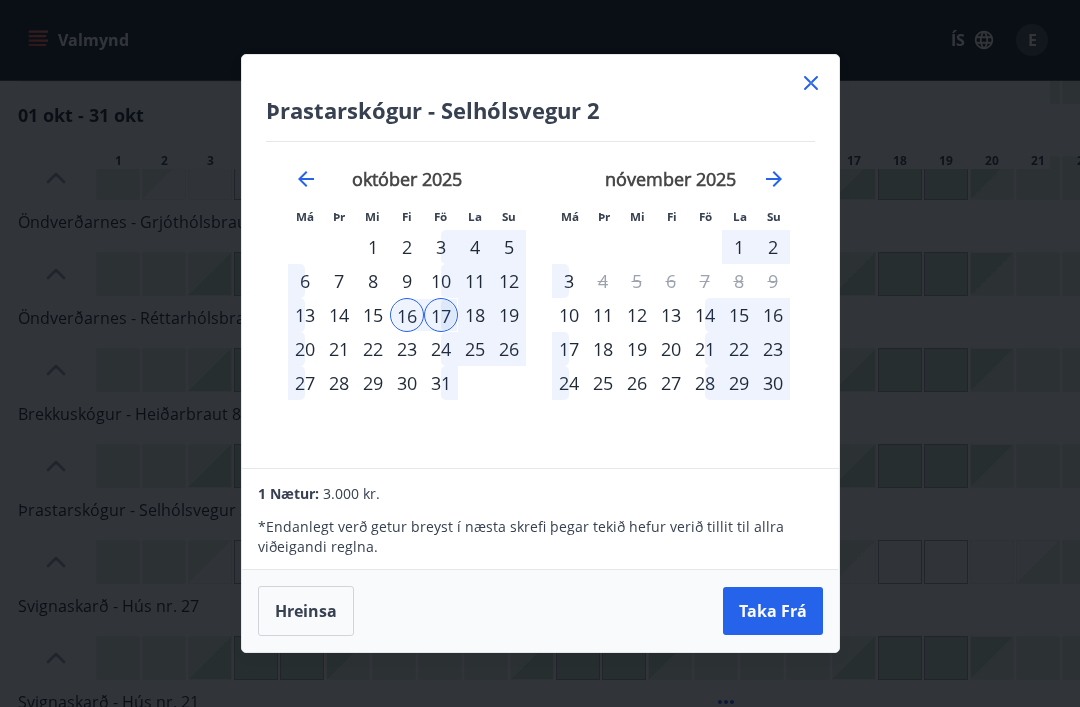 click on "20" at bounding box center [305, 349] 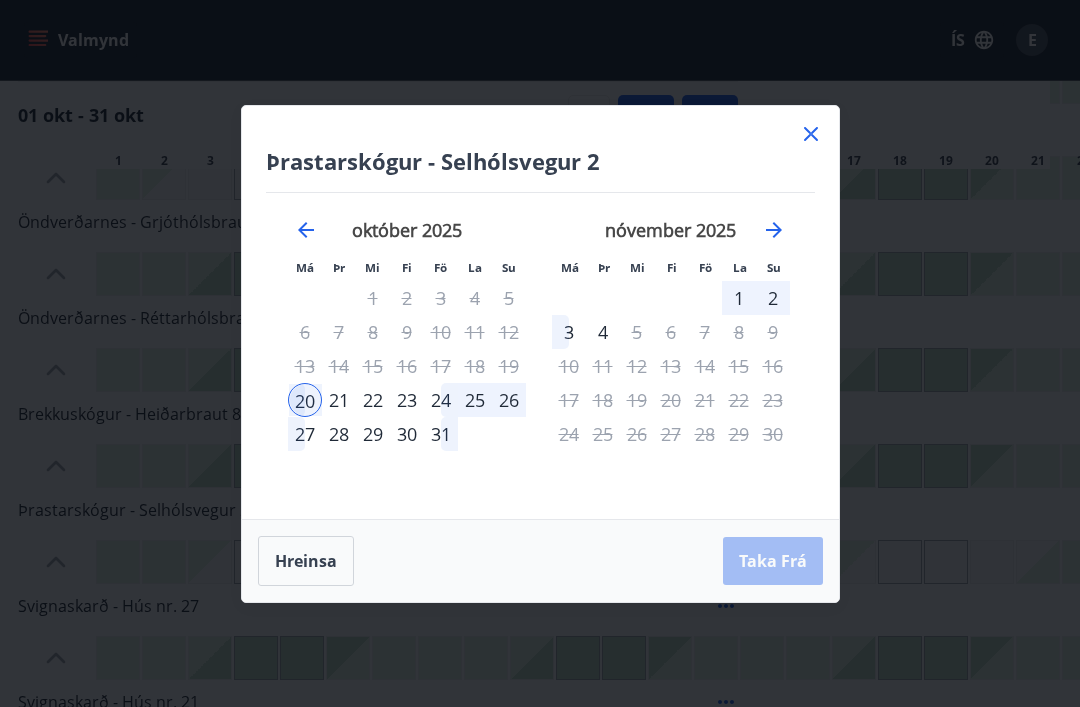click on "17" at bounding box center (441, 366) 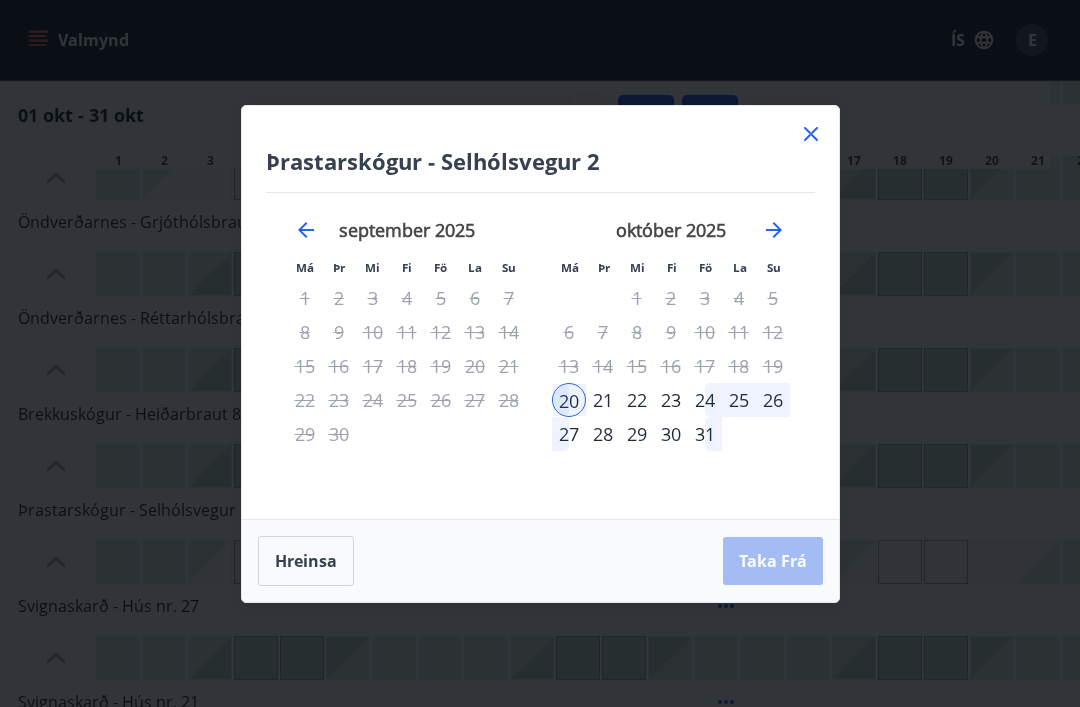 click 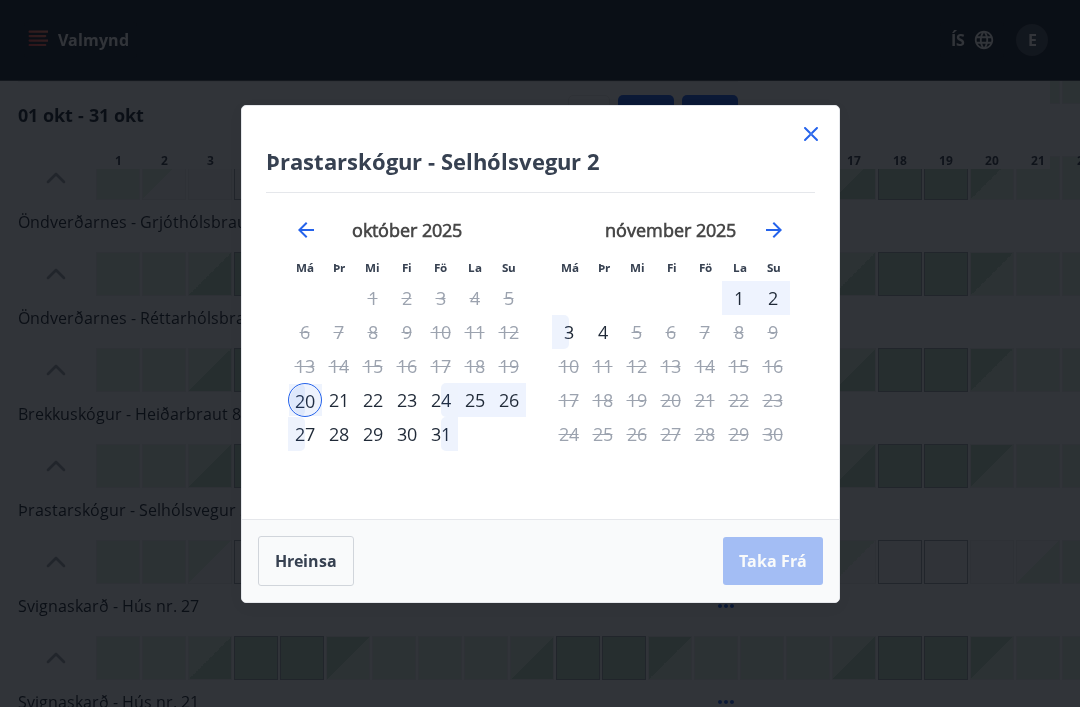 click 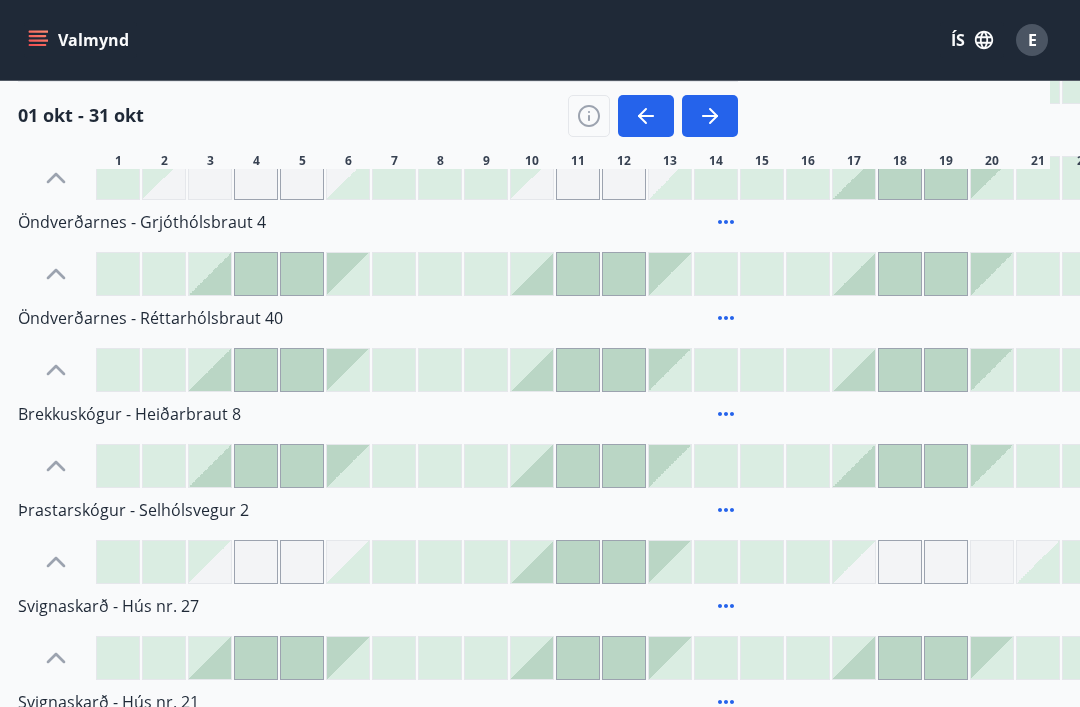click on "Þrastarskógur - Selhólsvegur 2" at bounding box center [769, 488] 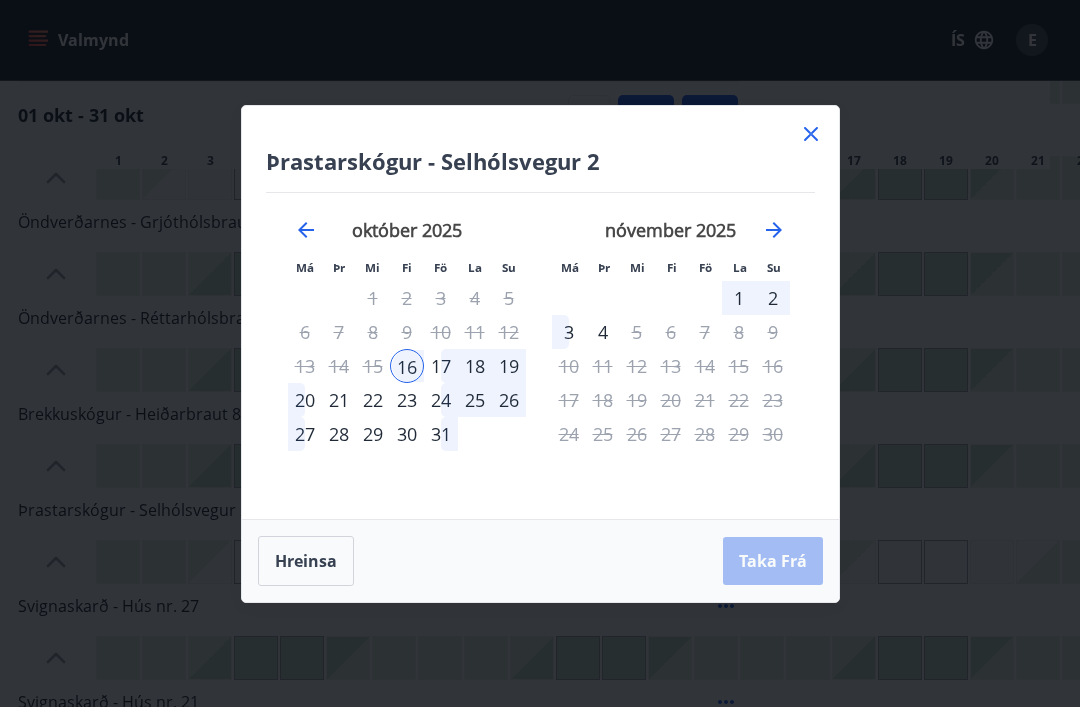 click on "20" at bounding box center [305, 400] 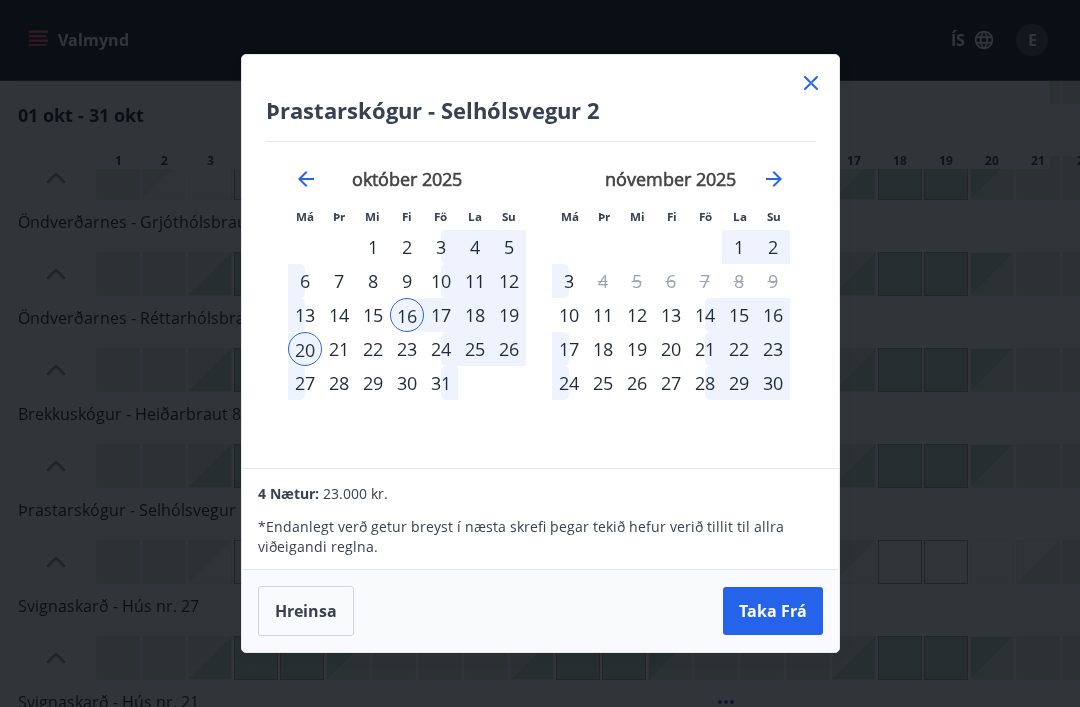 click on "17" at bounding box center (441, 315) 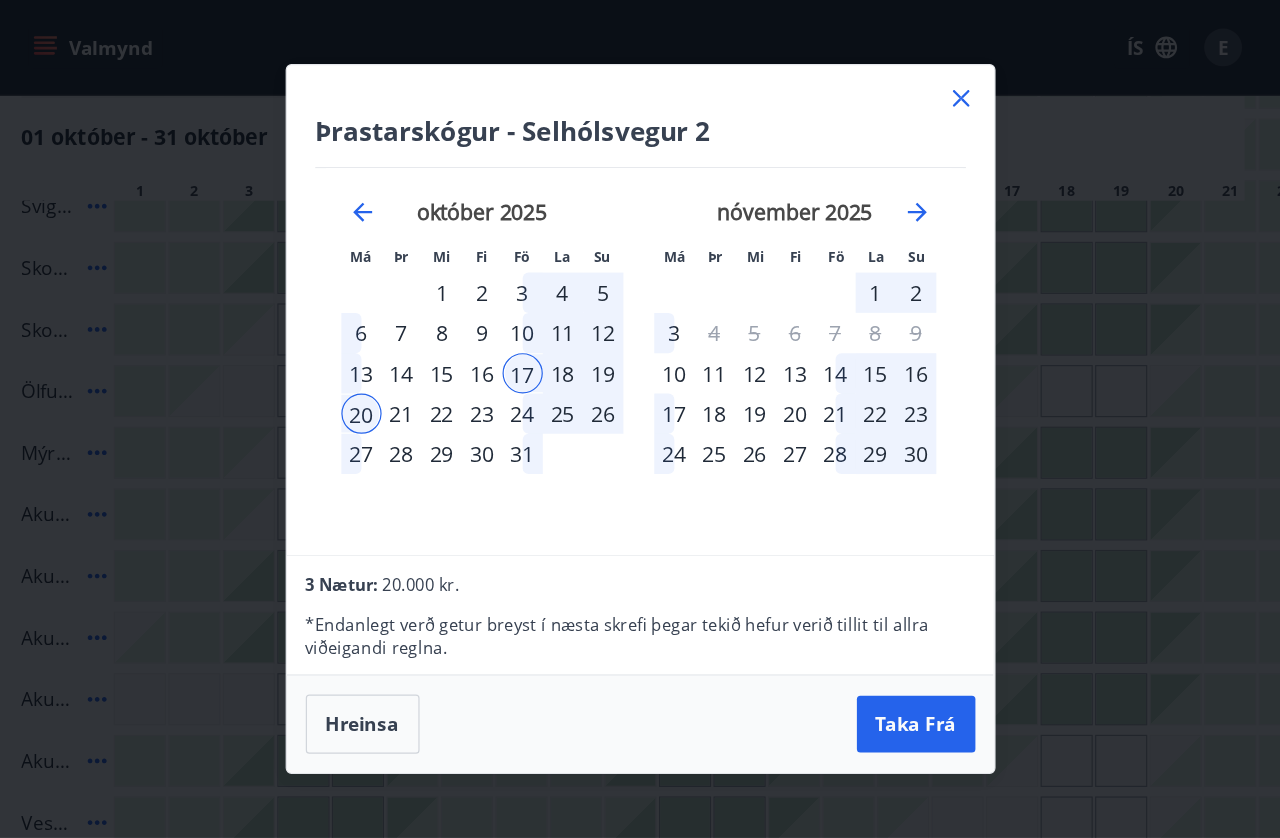 scroll, scrollTop: 589, scrollLeft: 0, axis: vertical 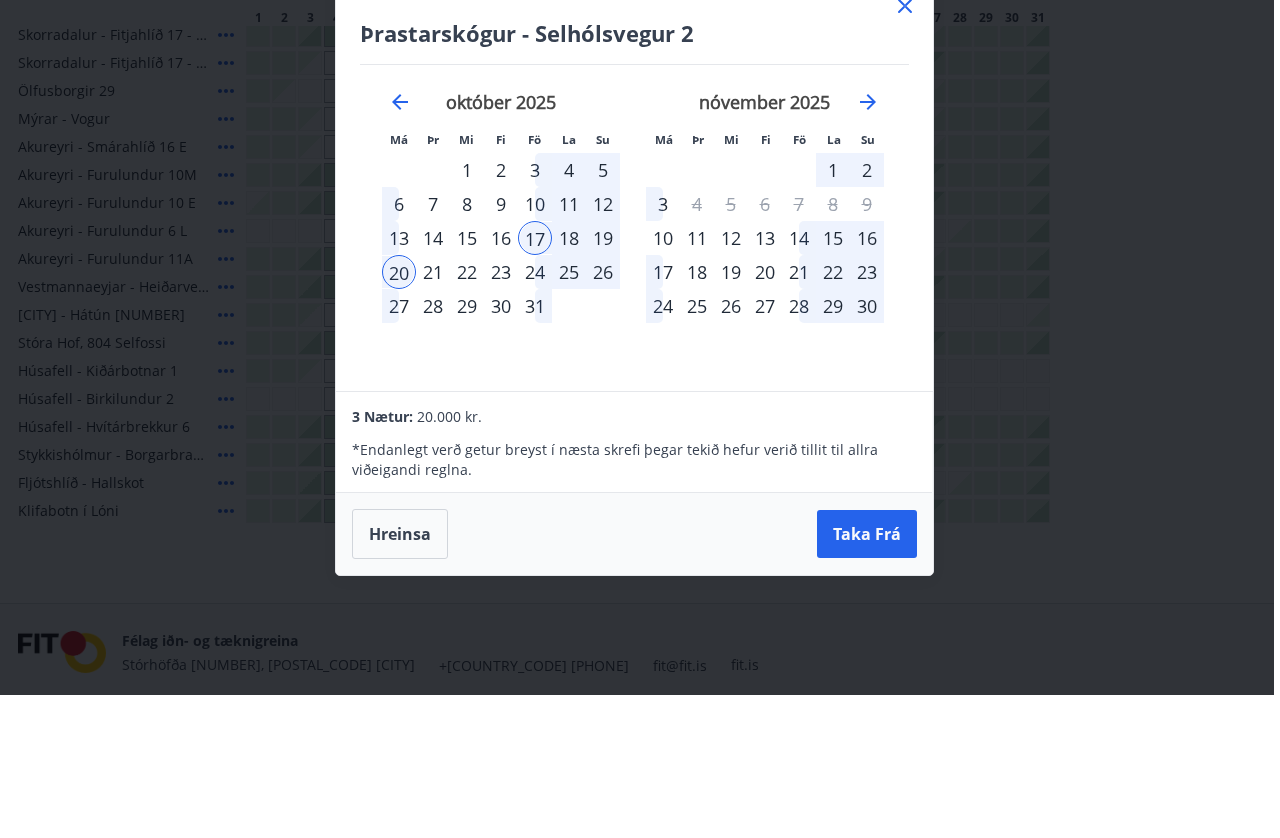 click on "Þrastarskógur - Selhólsvegur [NUMBER] Má Þr Mi Fi Fö La Su Má Þr Mi Fi Fö La Su september [YEAR] 1 2 3 4 5 6 7 8 9 10 11 12 13 14 15 16 17 18 19 20 21 22 23 24 25 26 27 28 29 30 október [YEAR] 1 2 3 4 5 6 7 8 9 10 11 12 13 14 15 16 17 18 19 20 21 22 23 24 25 26 27 28 29 30 31 nóvember [YEAR] 1 2 3 4 5 6 7 8 9 10 11 12 13 14 15 16 17 18 19 20 21 22 23 24 25 26 27 28 29 30 desember [YEAR] 1 2 3 4 5 6 7 8 9 10 11 12 13 14 15 16 17 18 19 20 21 22 23 24 25 26 27 28 29 30 31 3 Nætur: [PRICE] * Endanlegt verð getur breyst í næsta skrefi þegar tekið hefur verið tillit til allra viðeigandi reglna. Hreinsa Taka Frá" at bounding box center [640, 419] 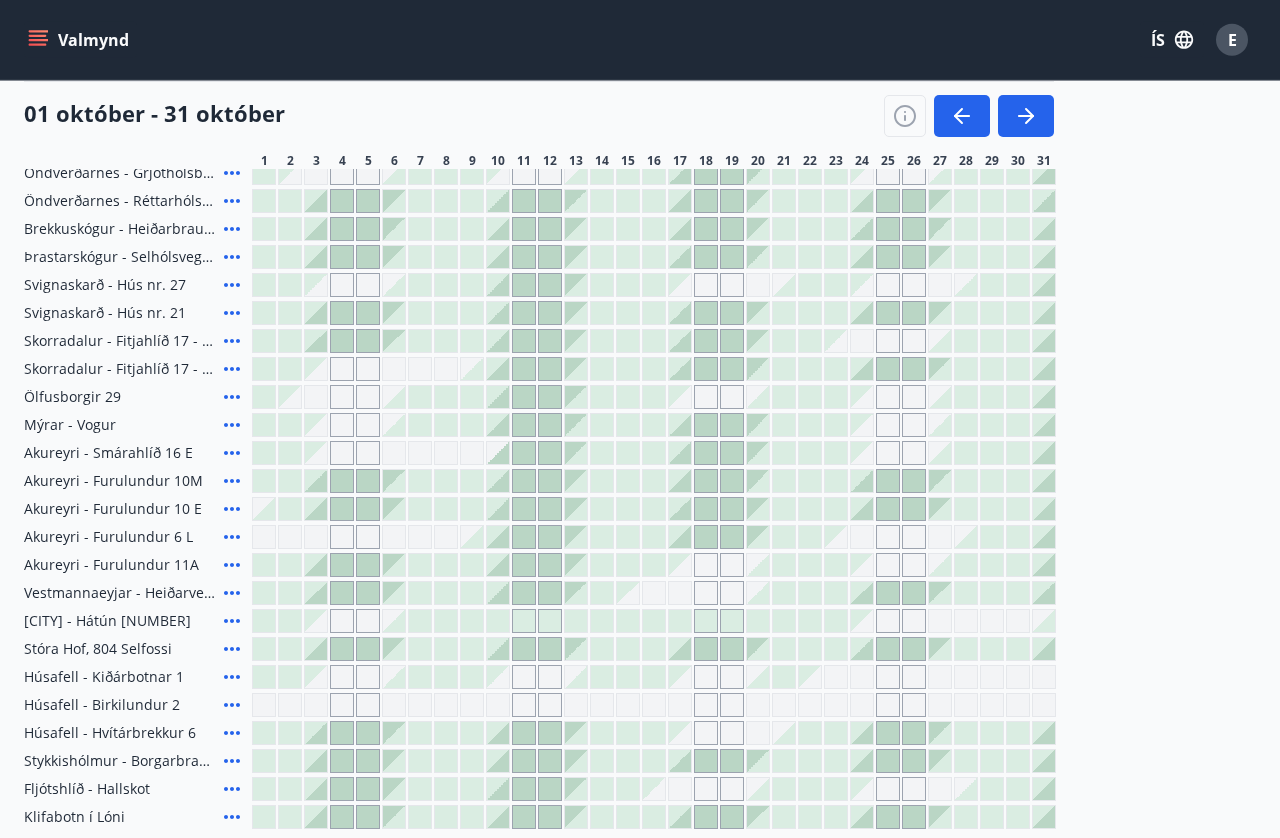 scroll, scrollTop: 413, scrollLeft: 0, axis: vertical 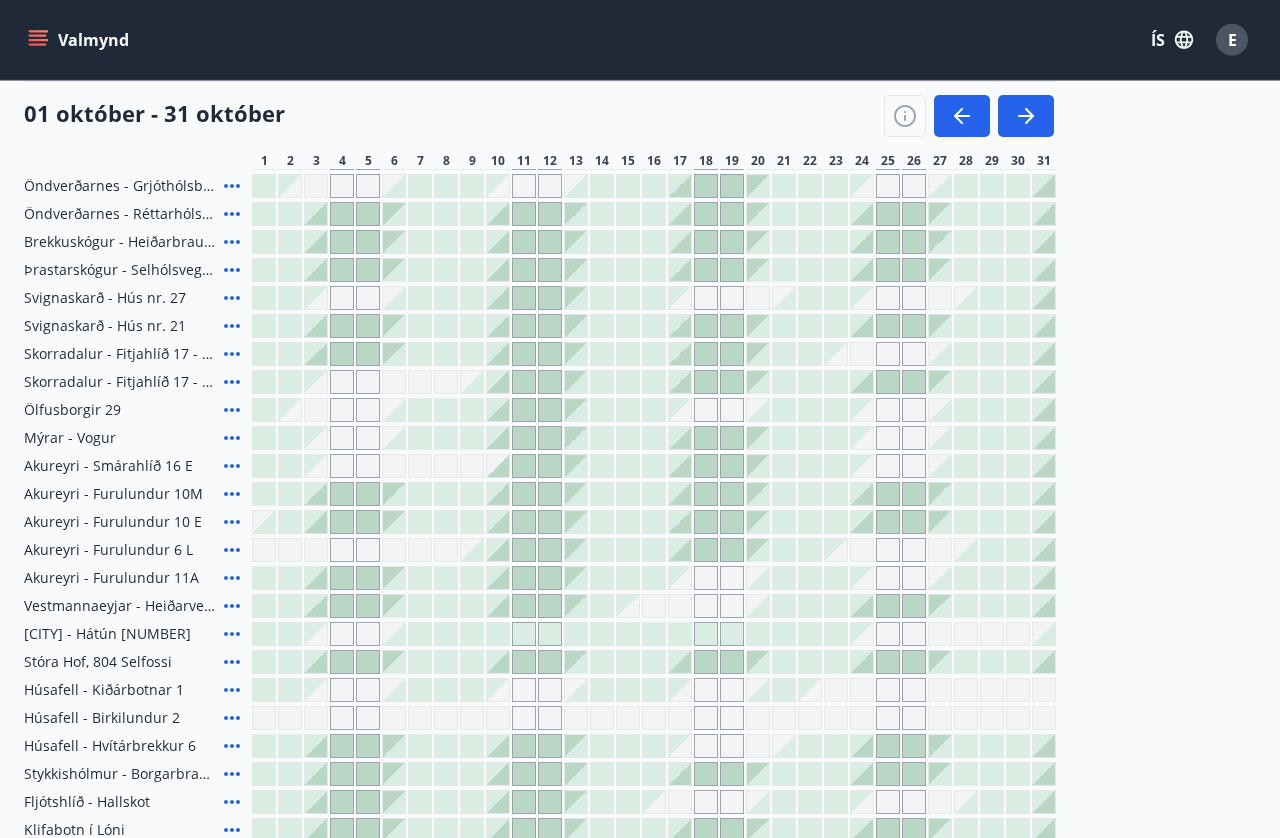 click 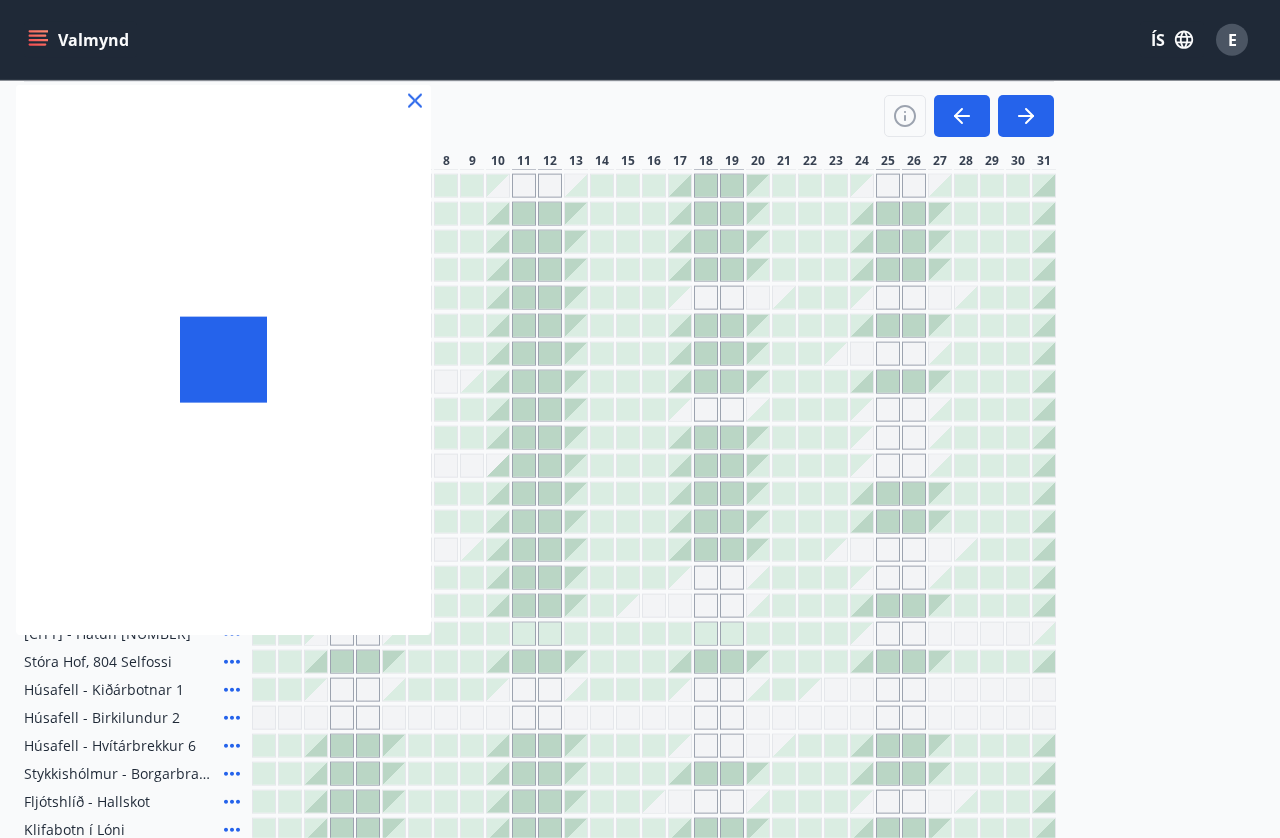 scroll, scrollTop: 414, scrollLeft: 0, axis: vertical 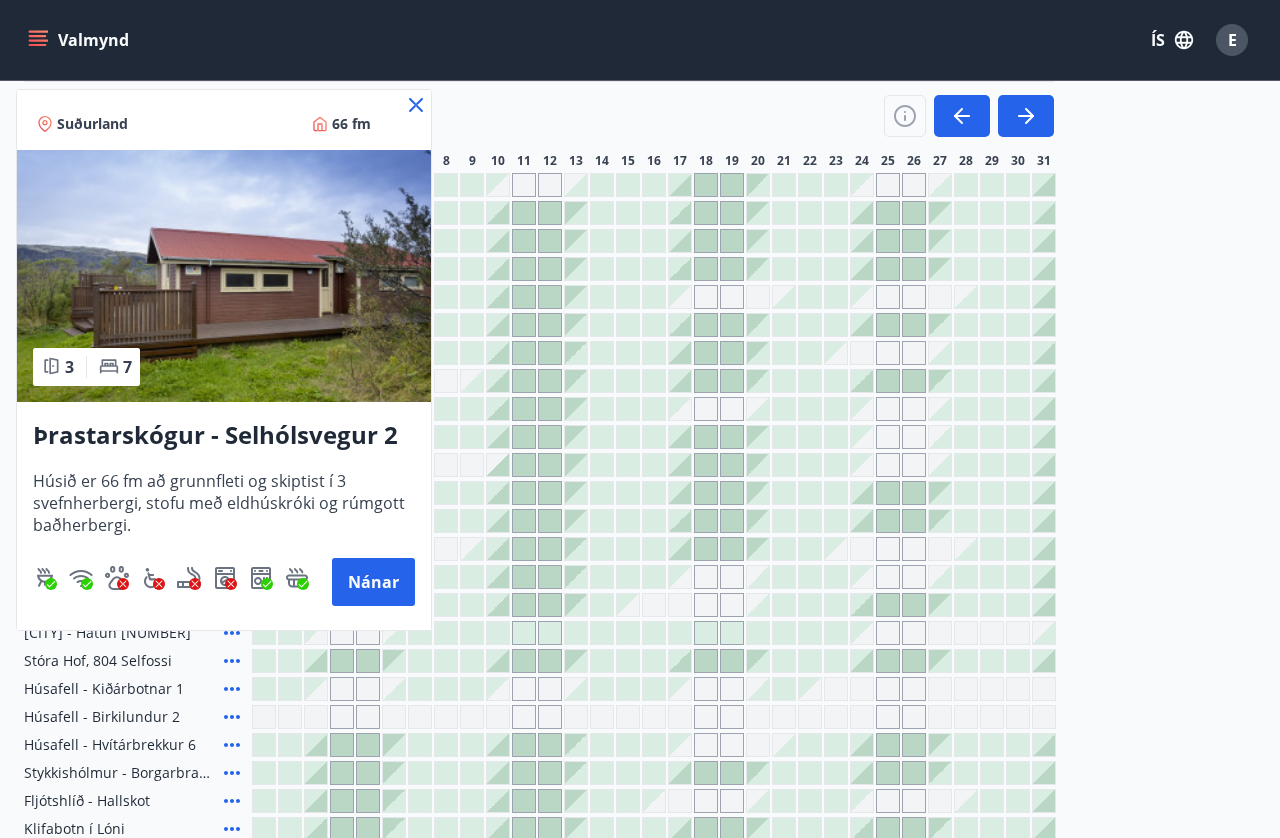 click on "Nánar" at bounding box center [373, 582] 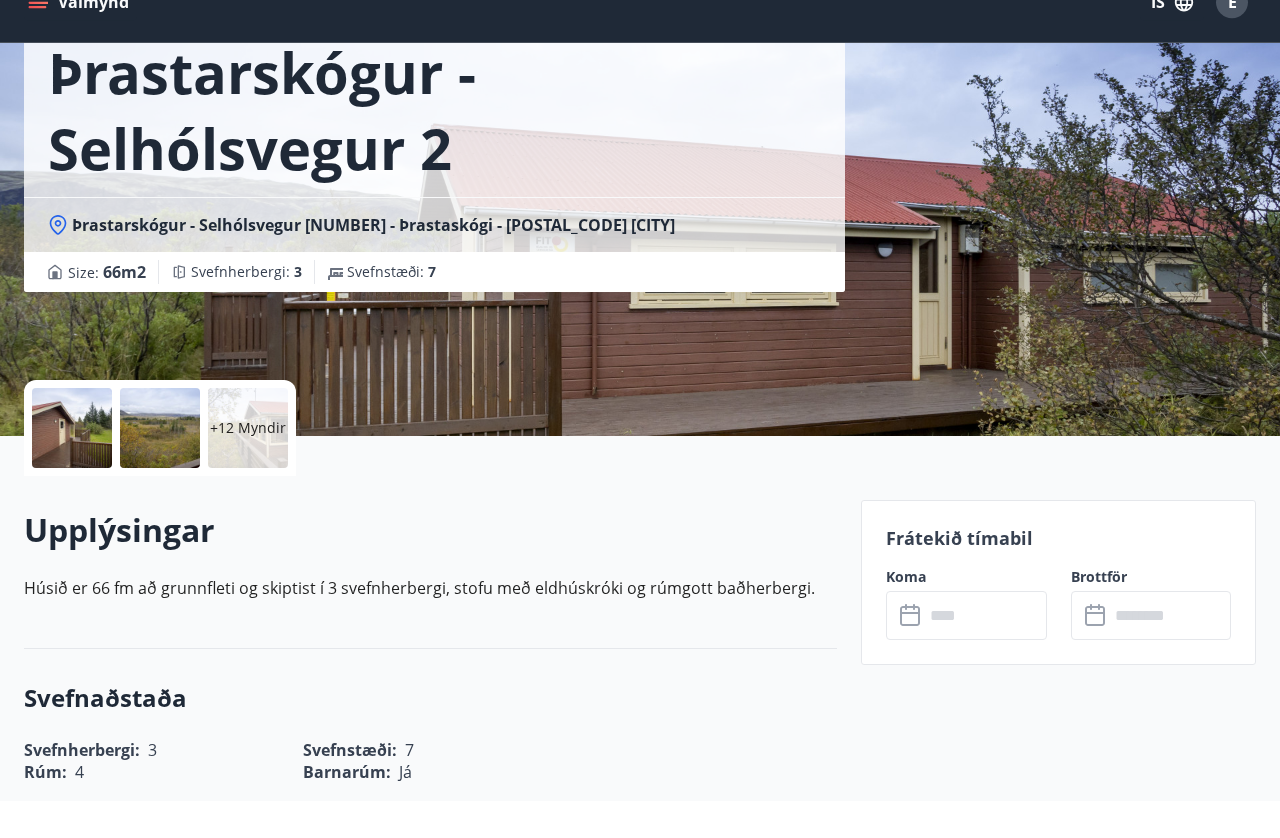 scroll, scrollTop: 161, scrollLeft: 0, axis: vertical 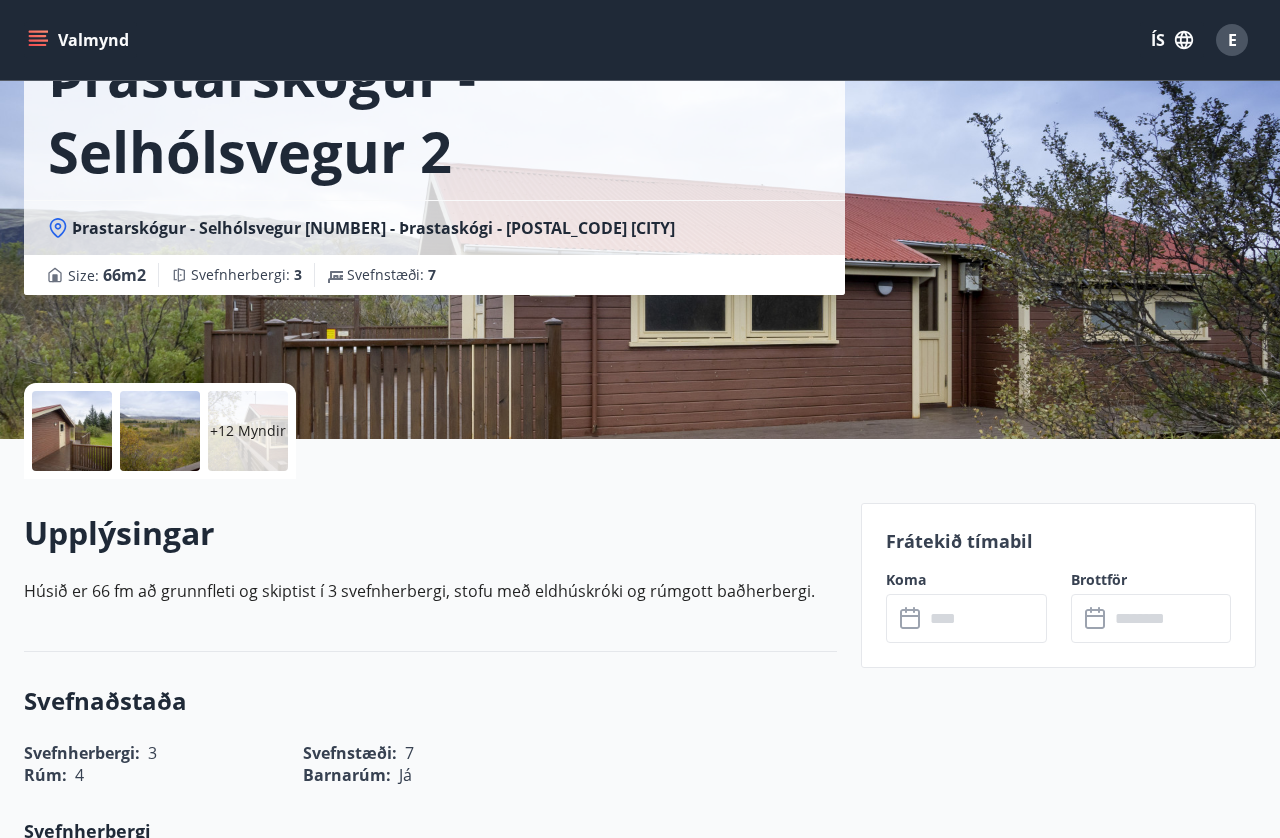 click 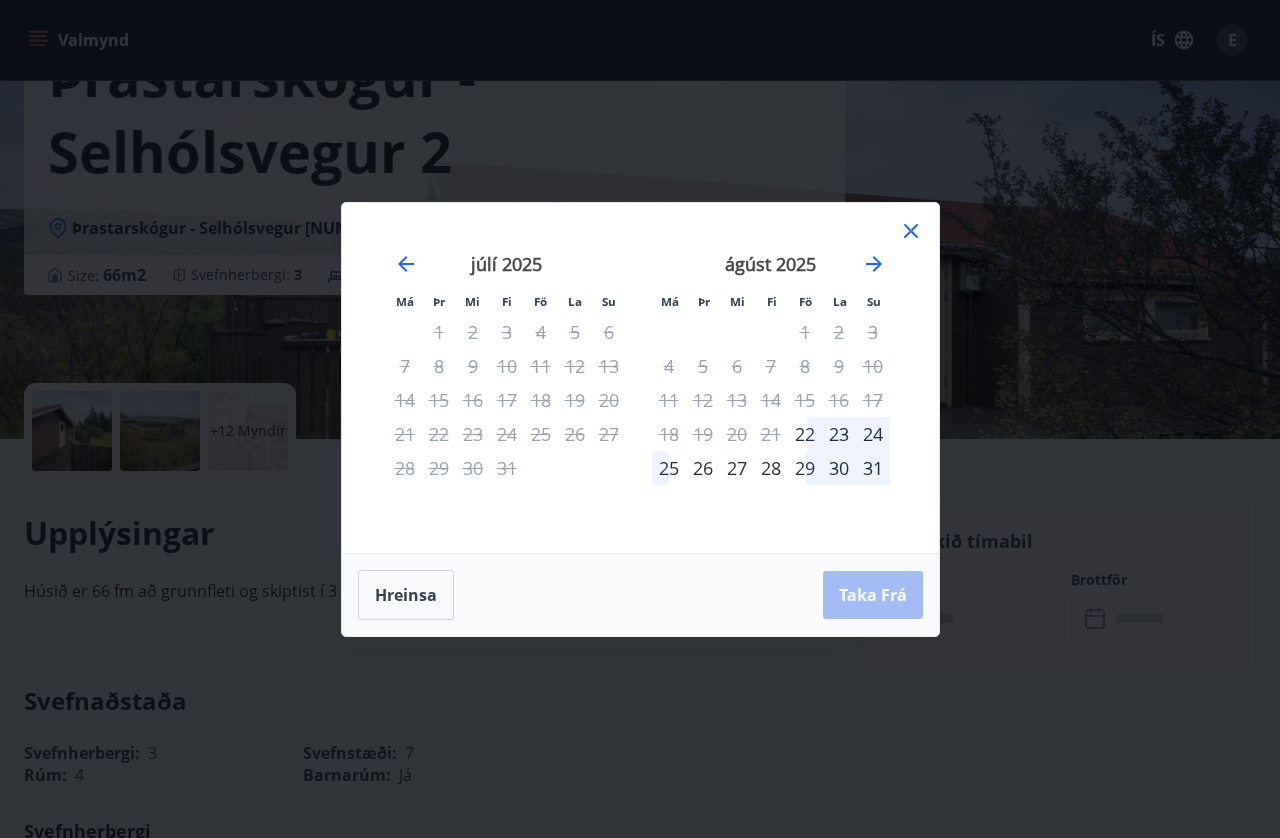 click on "ágúst 2025" at bounding box center [771, 271] 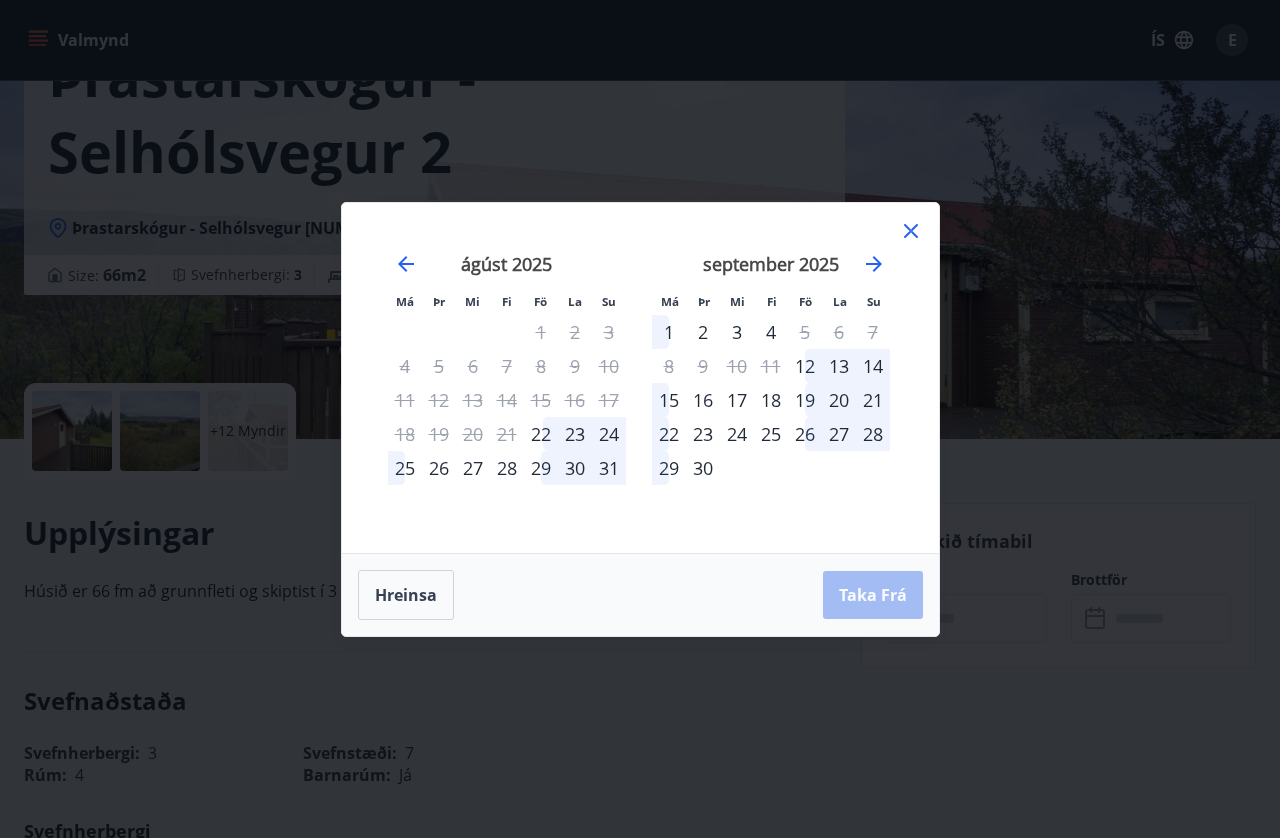 click 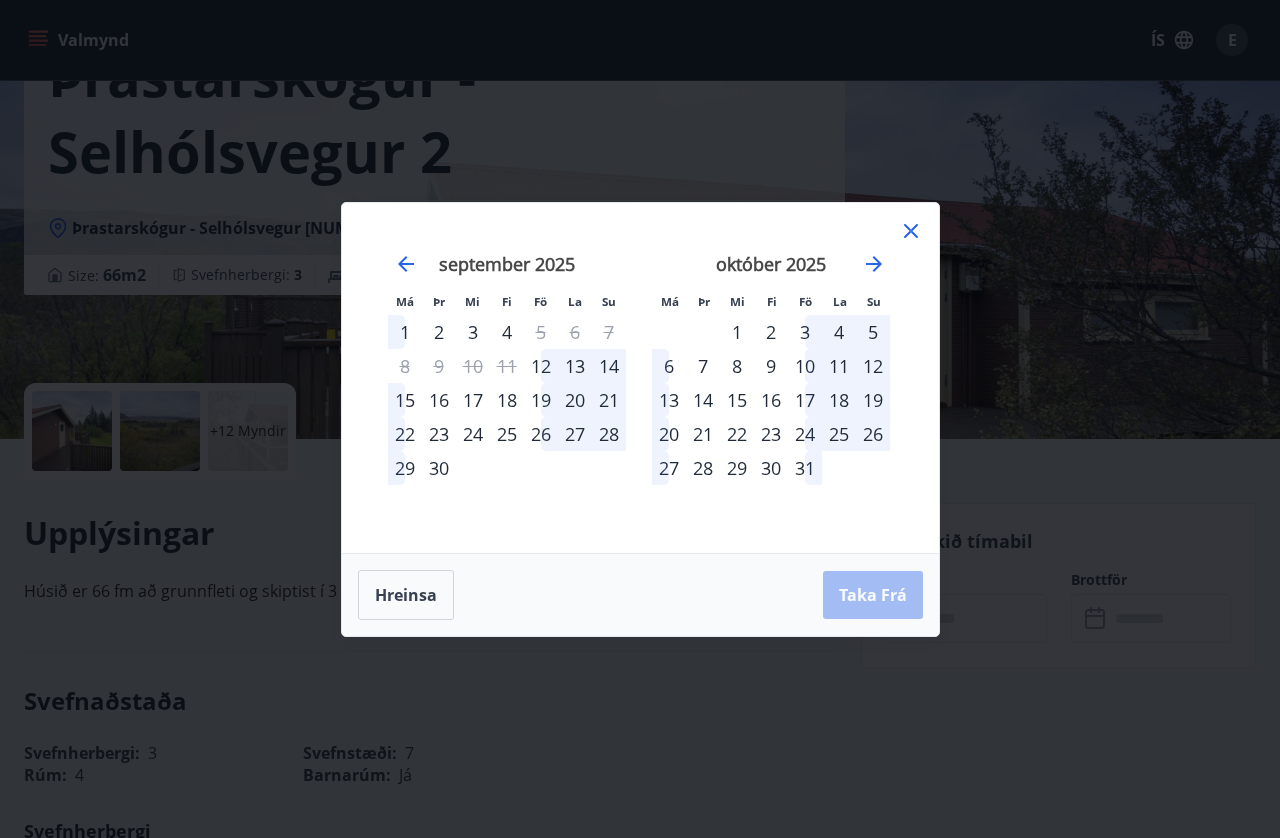 click on "17" at bounding box center (805, 400) 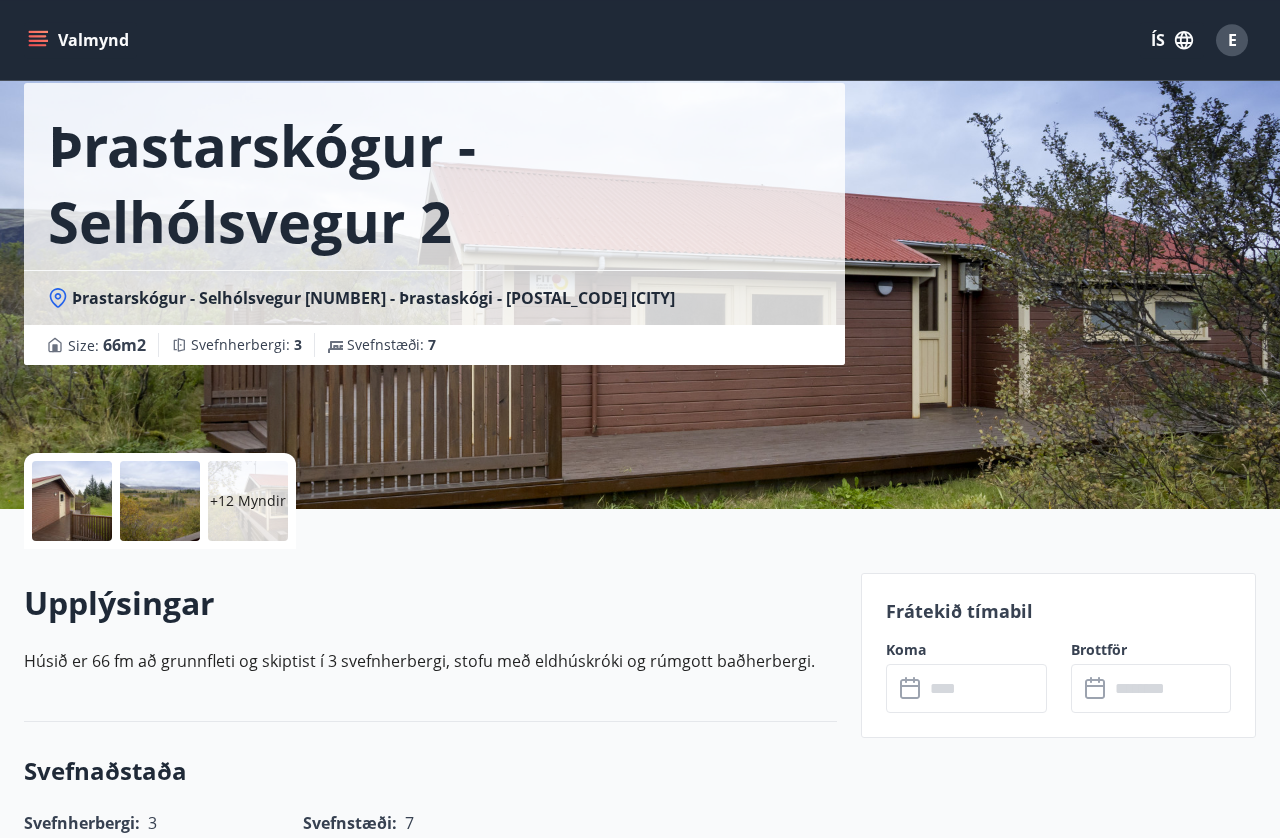 scroll, scrollTop: 0, scrollLeft: 0, axis: both 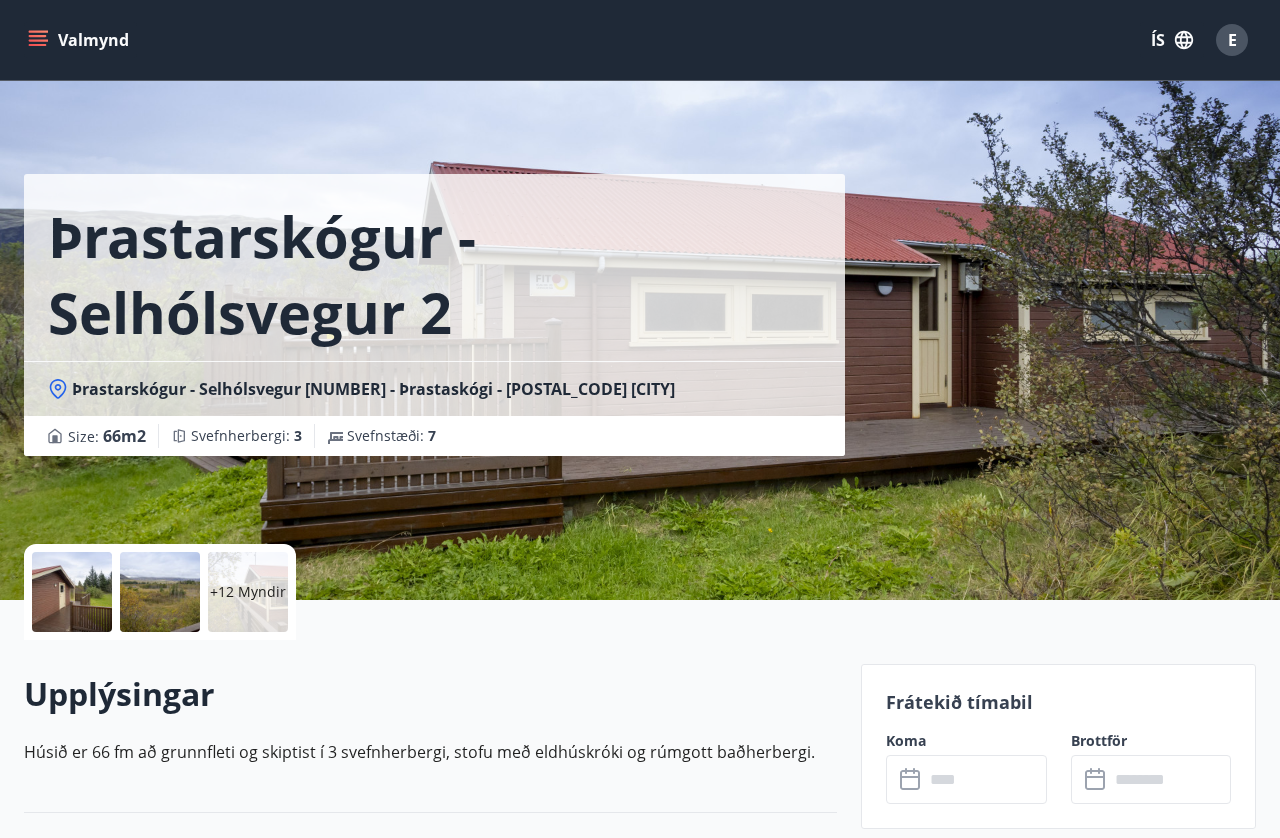 click on "Valmynd" at bounding box center (80, 40) 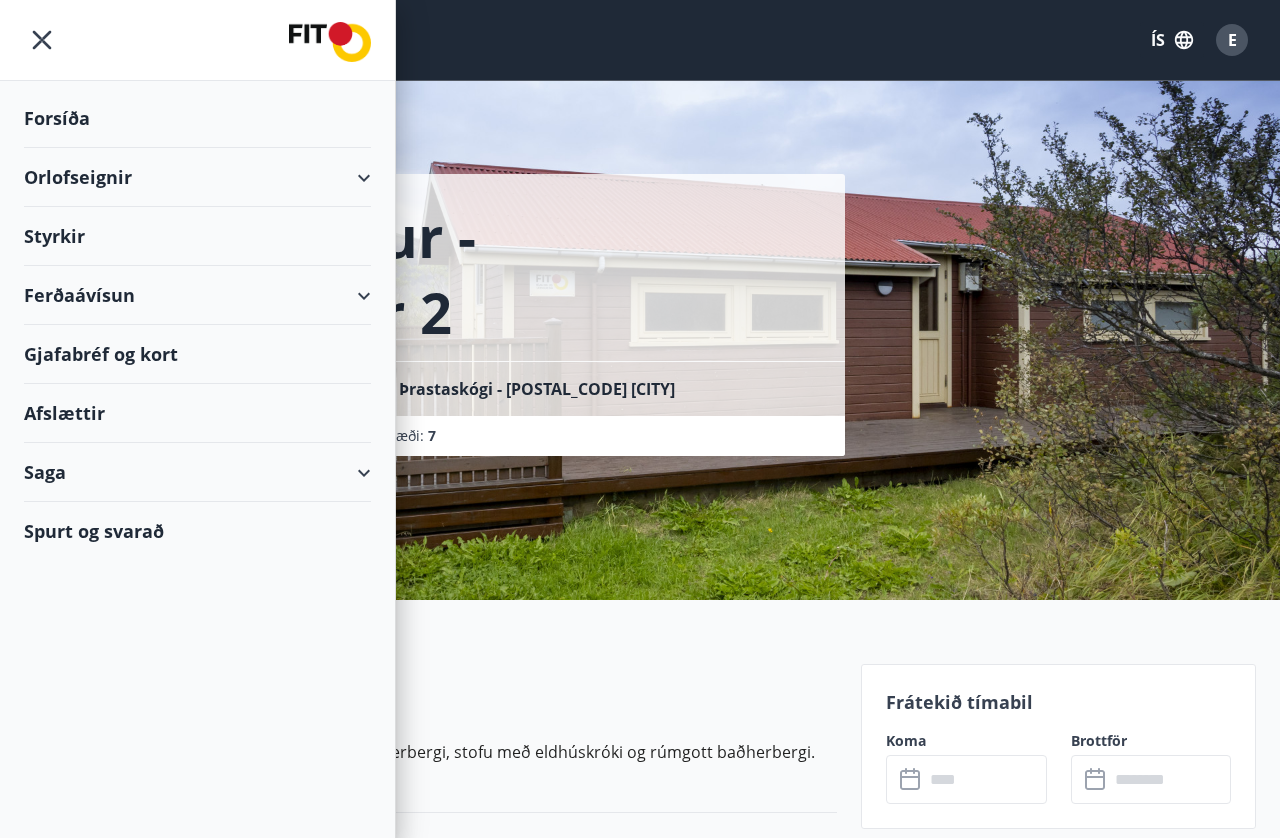 click on "Orlofseignir" at bounding box center [197, 177] 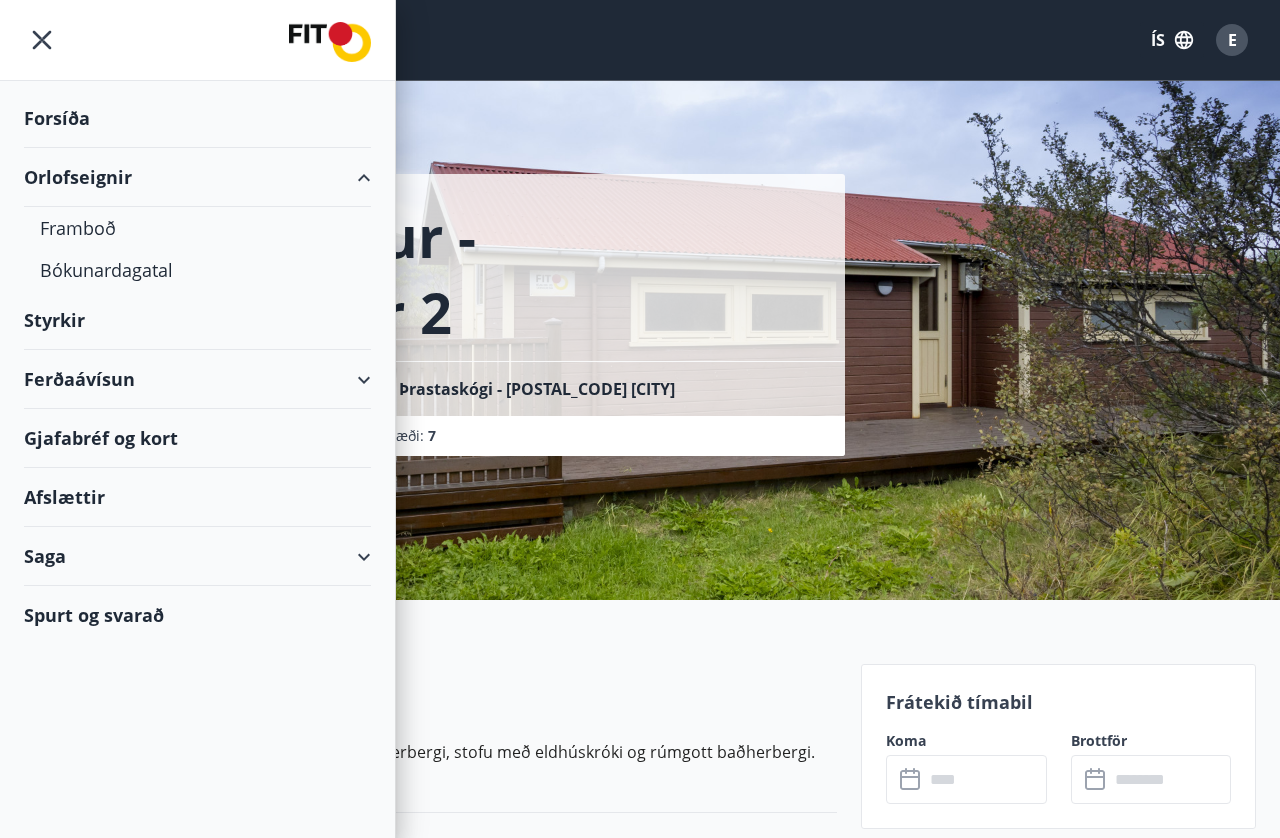 click on "Bókunardagatal" at bounding box center (197, 270) 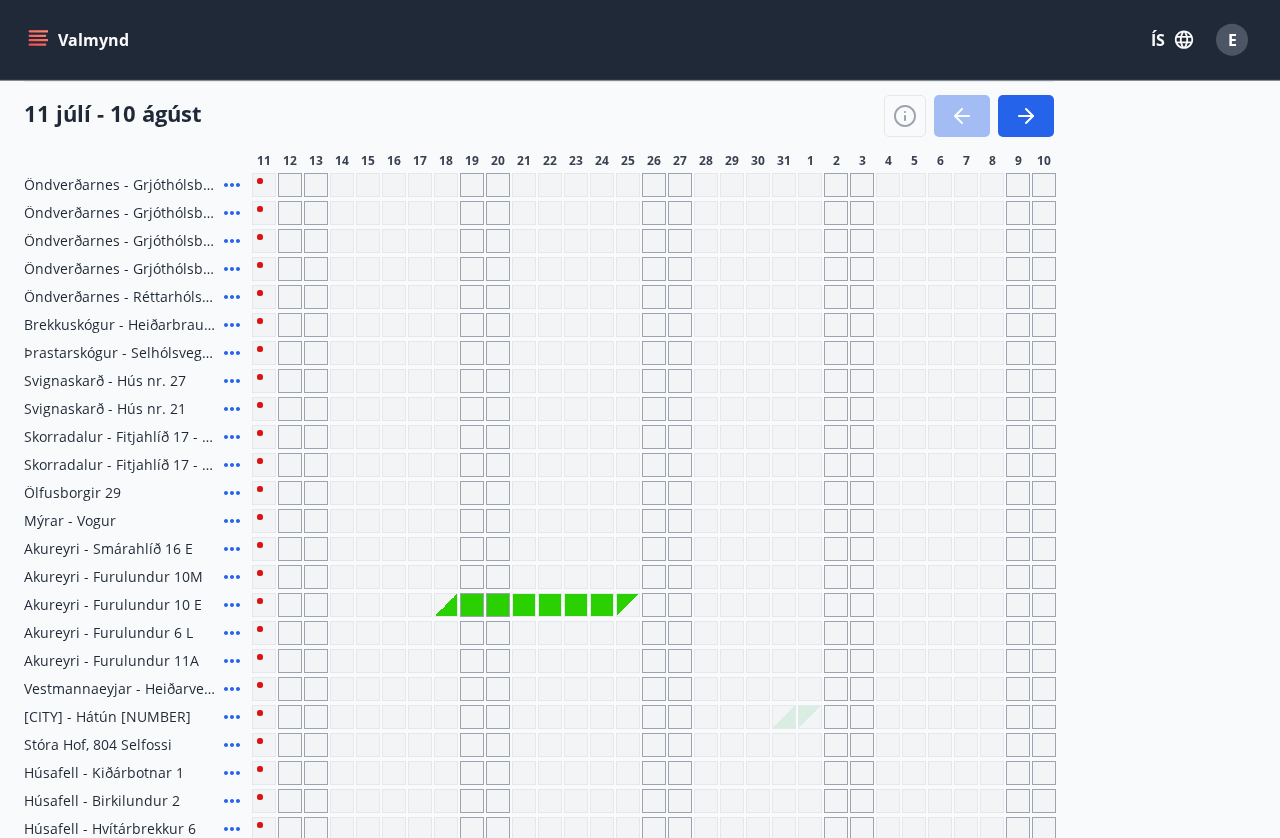 scroll, scrollTop: 329, scrollLeft: 0, axis: vertical 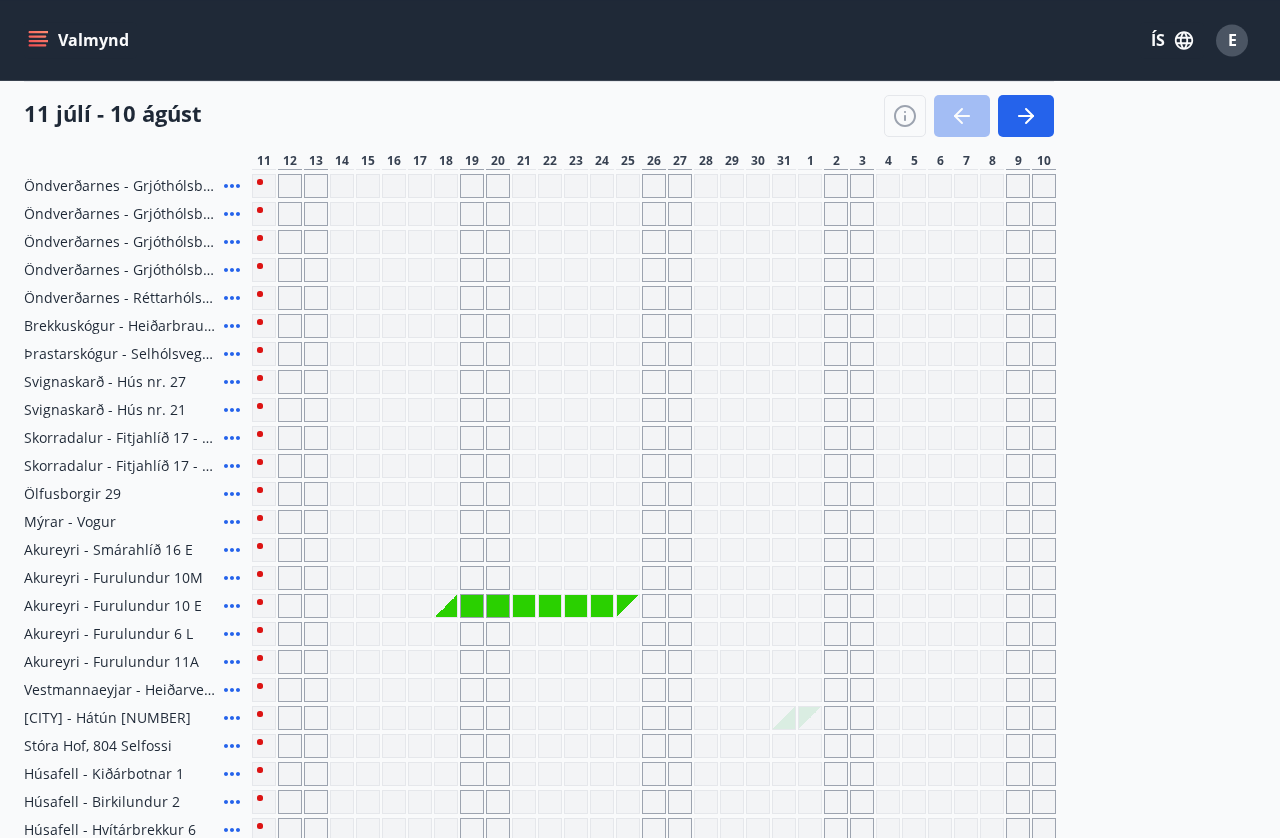 click 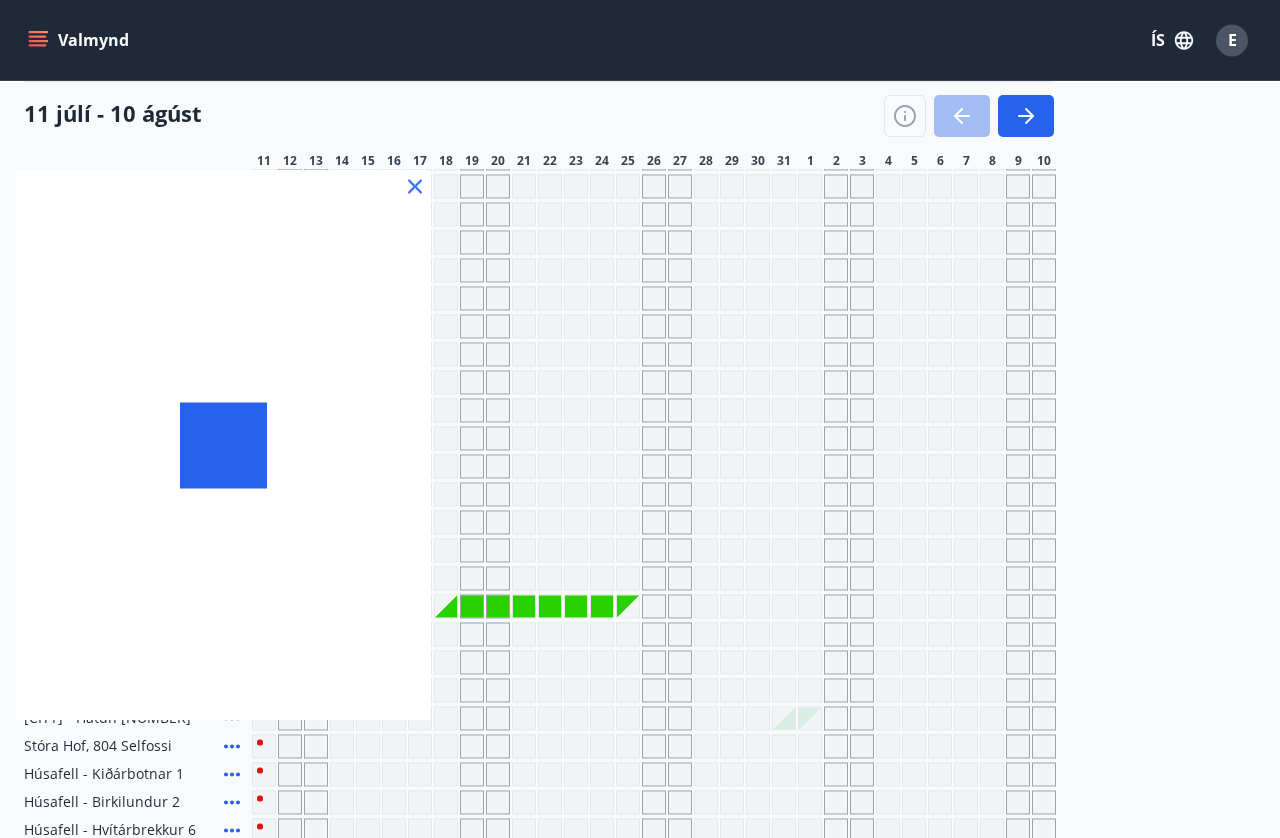scroll, scrollTop: 329, scrollLeft: 0, axis: vertical 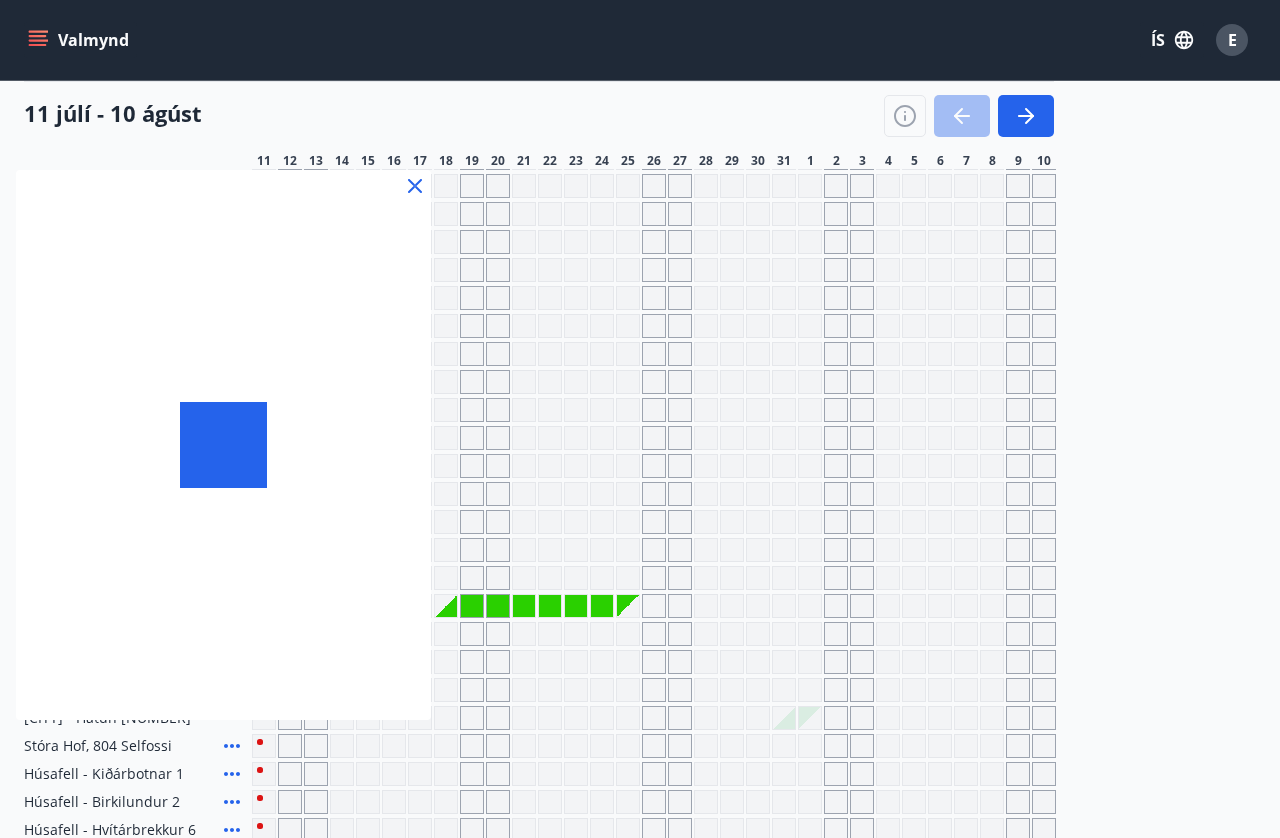 click at bounding box center [223, 445] 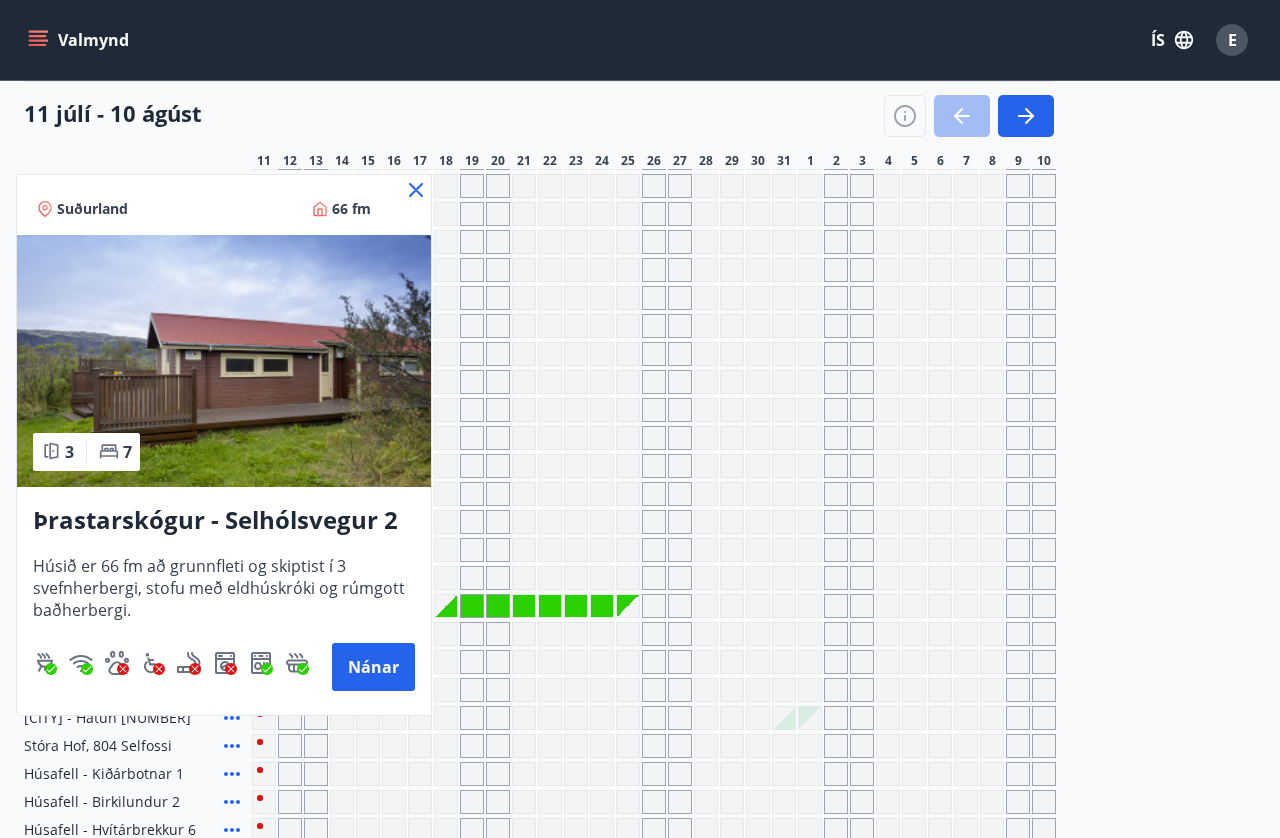 click 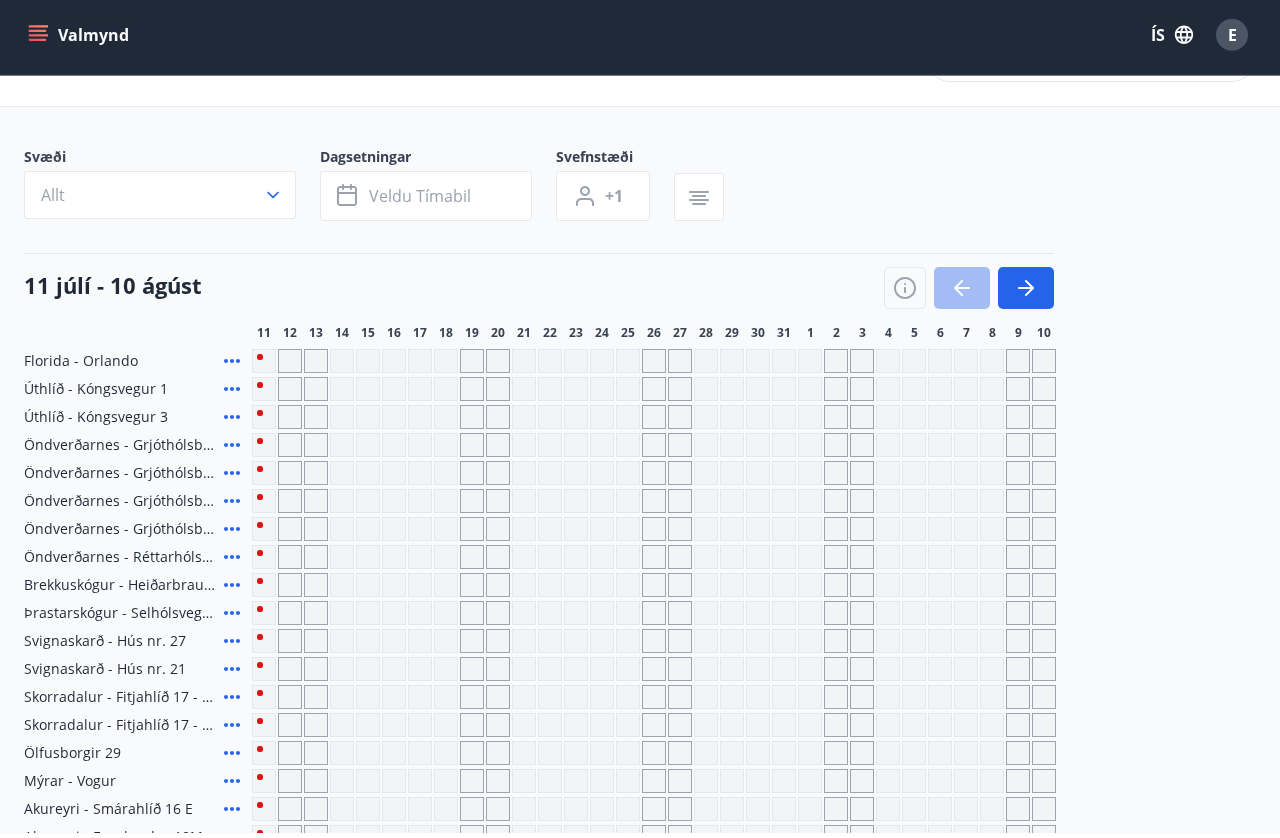 scroll, scrollTop: 72, scrollLeft: 0, axis: vertical 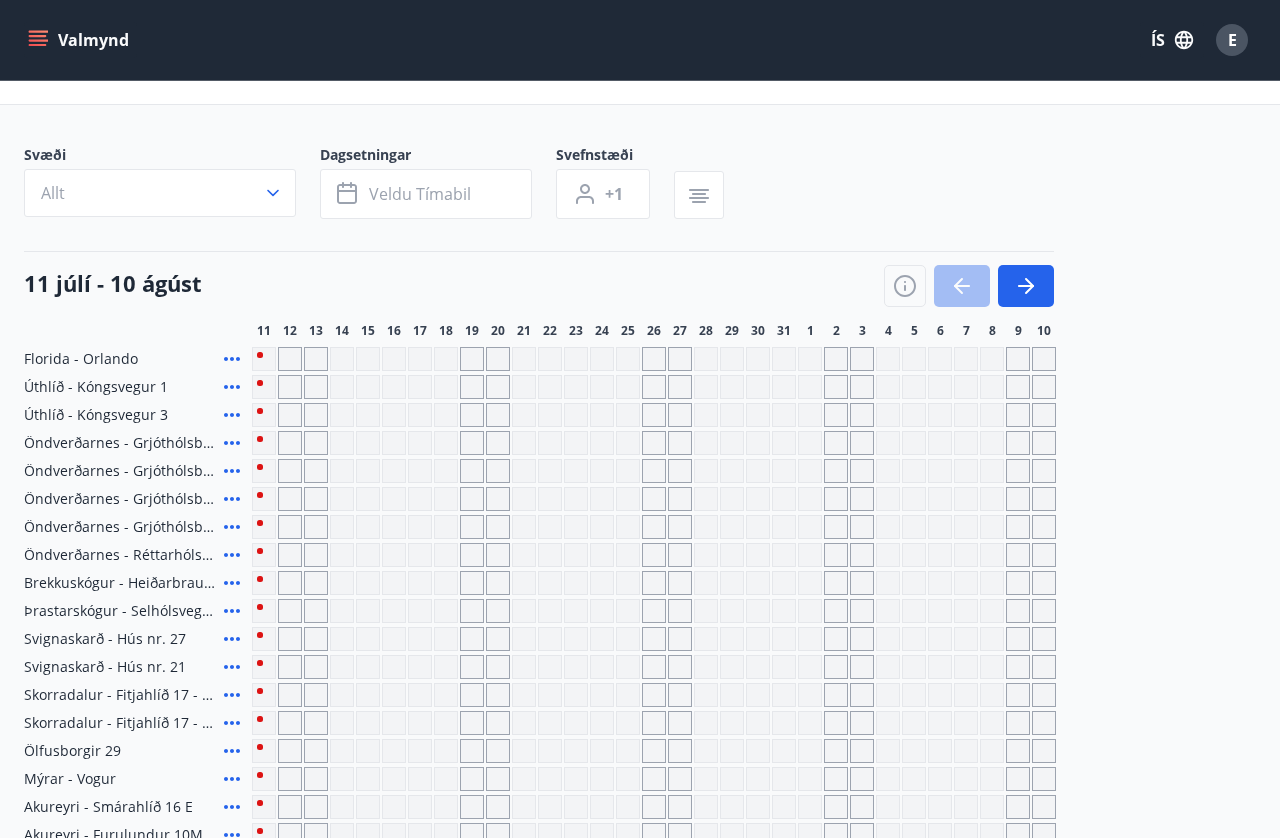 click on "Allt" at bounding box center [160, 193] 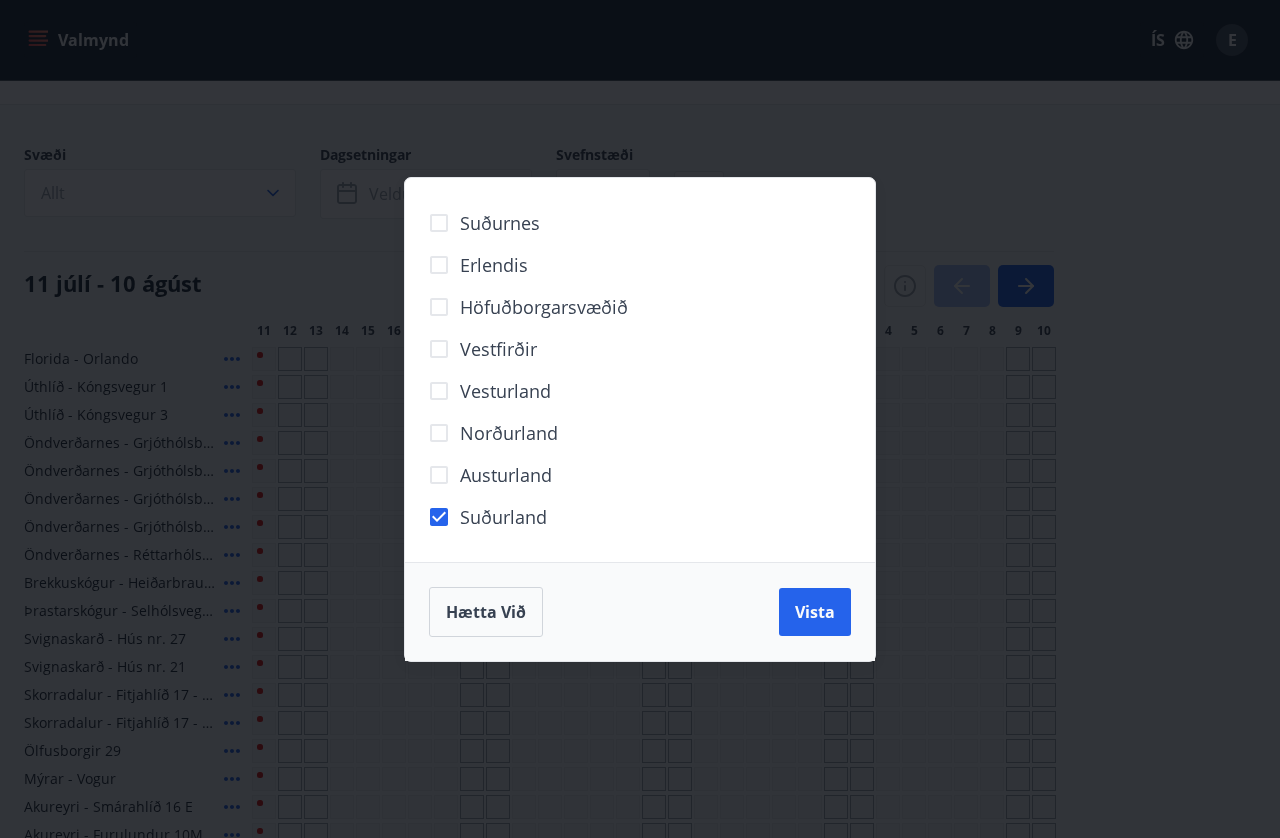 click on "Vista" at bounding box center (815, 612) 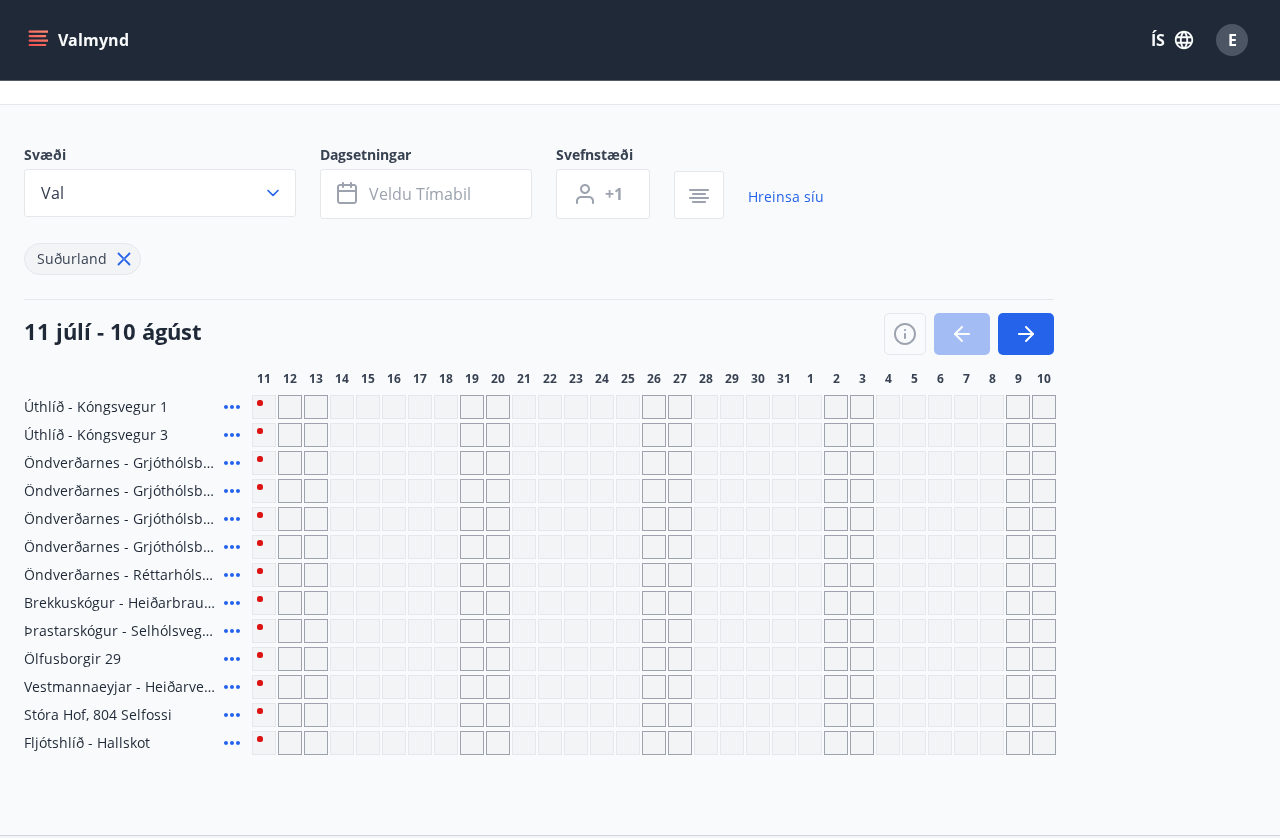 click 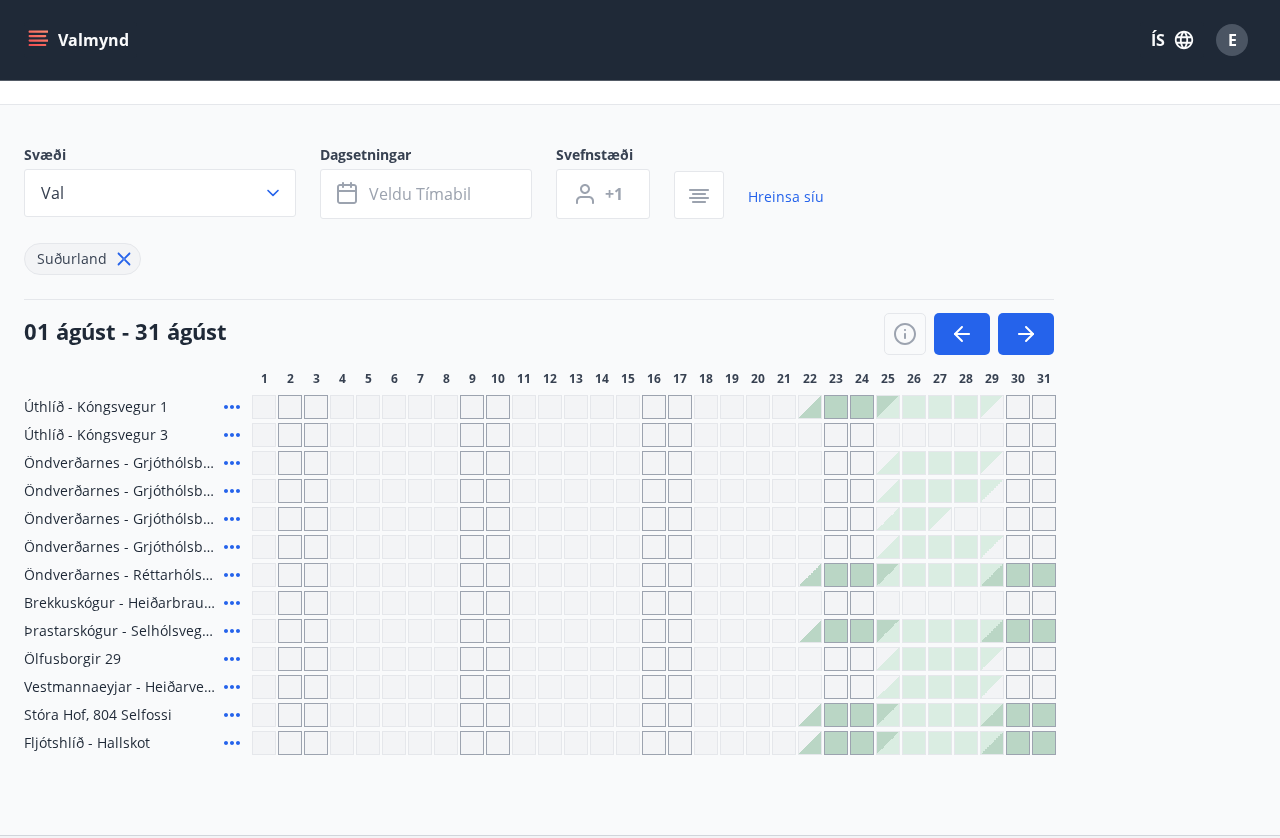 click 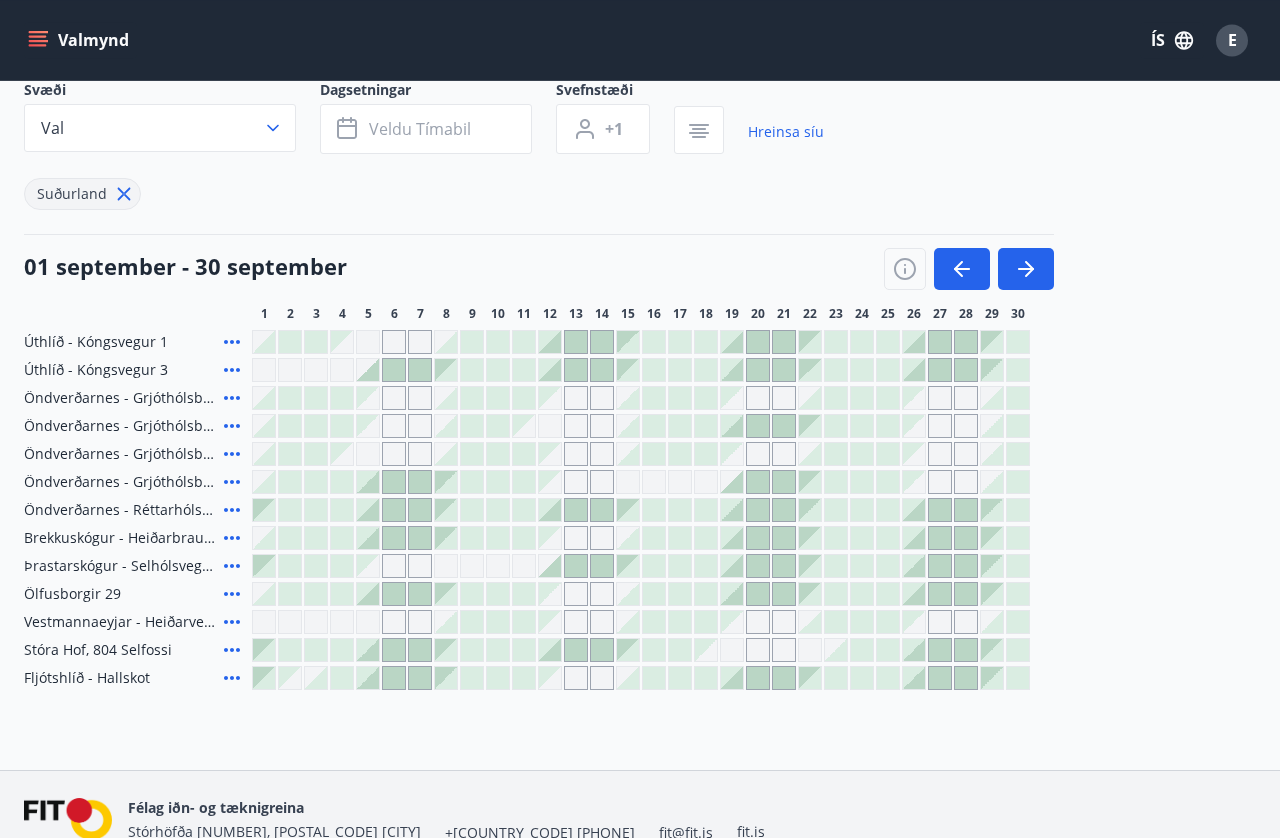 scroll, scrollTop: 135, scrollLeft: 0, axis: vertical 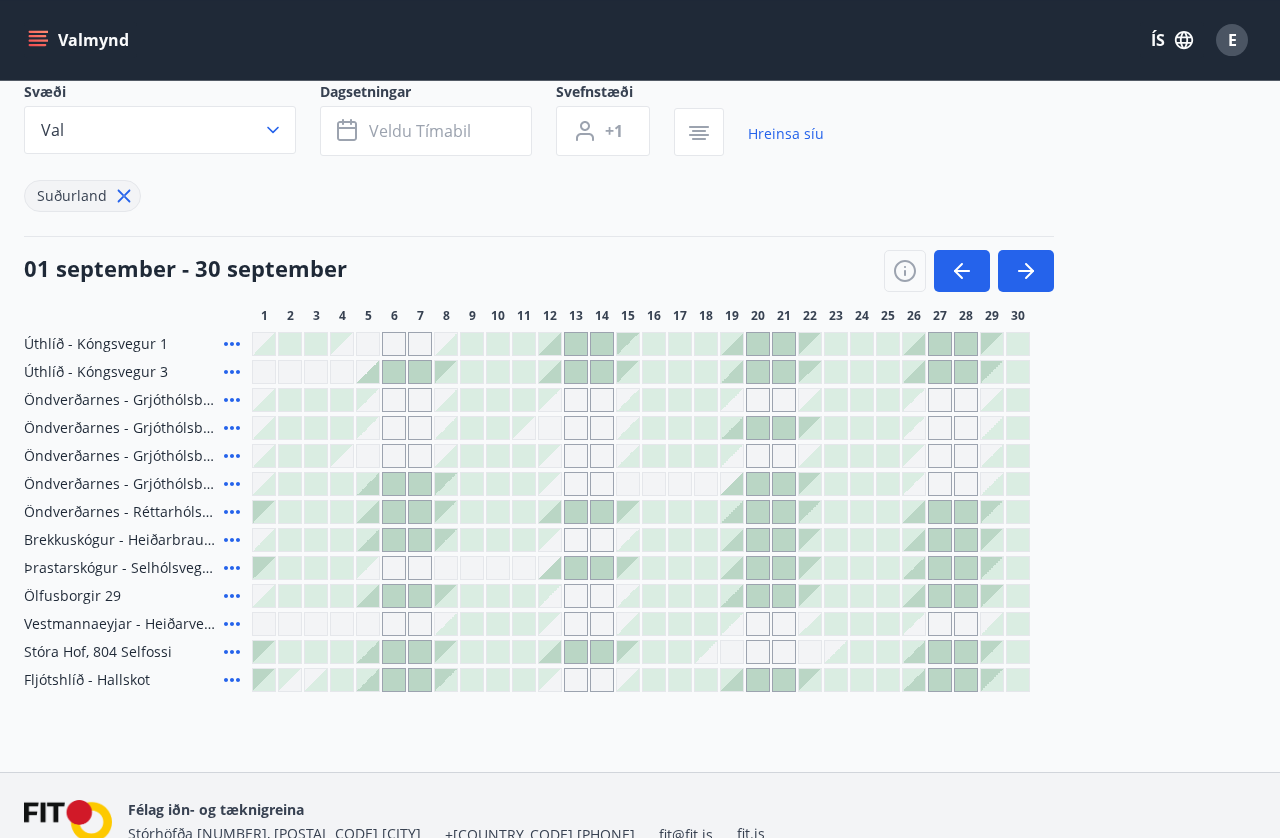 click 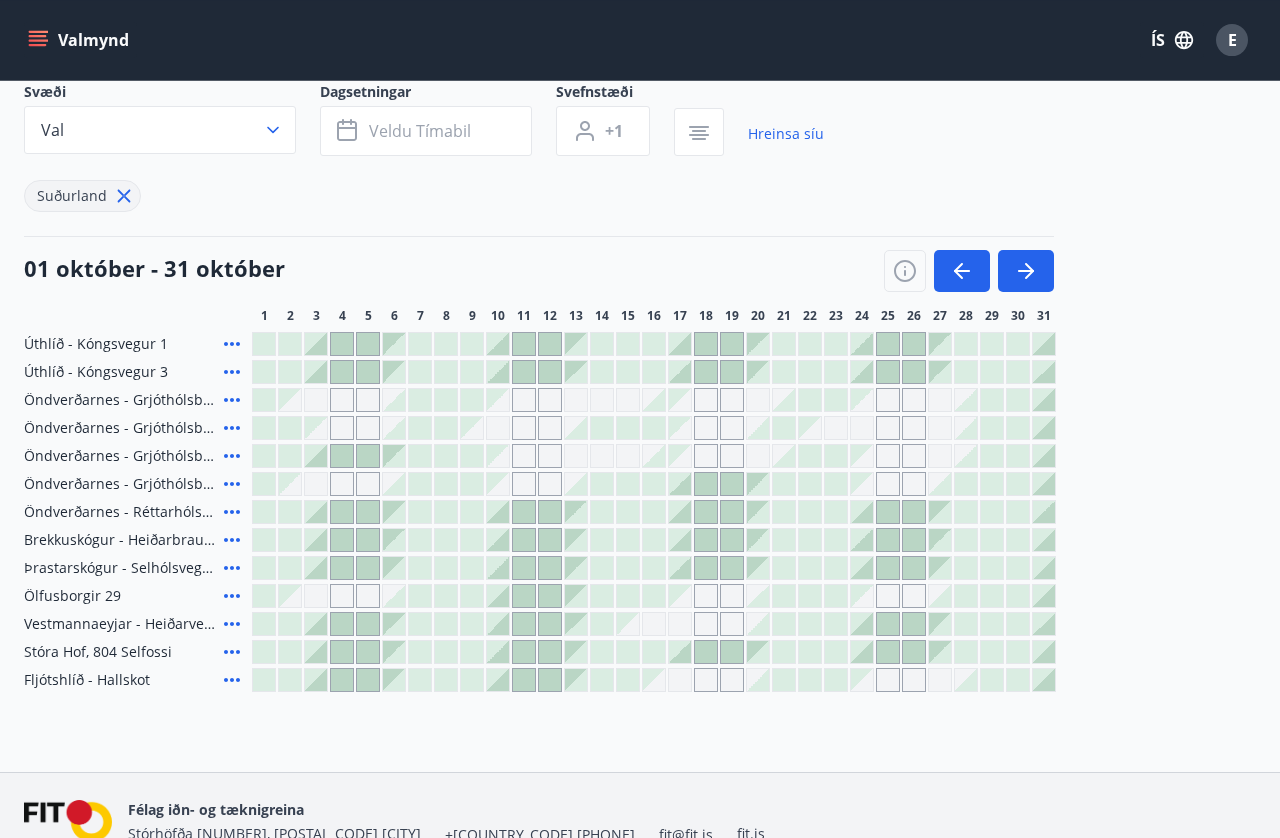 scroll, scrollTop: 135, scrollLeft: 0, axis: vertical 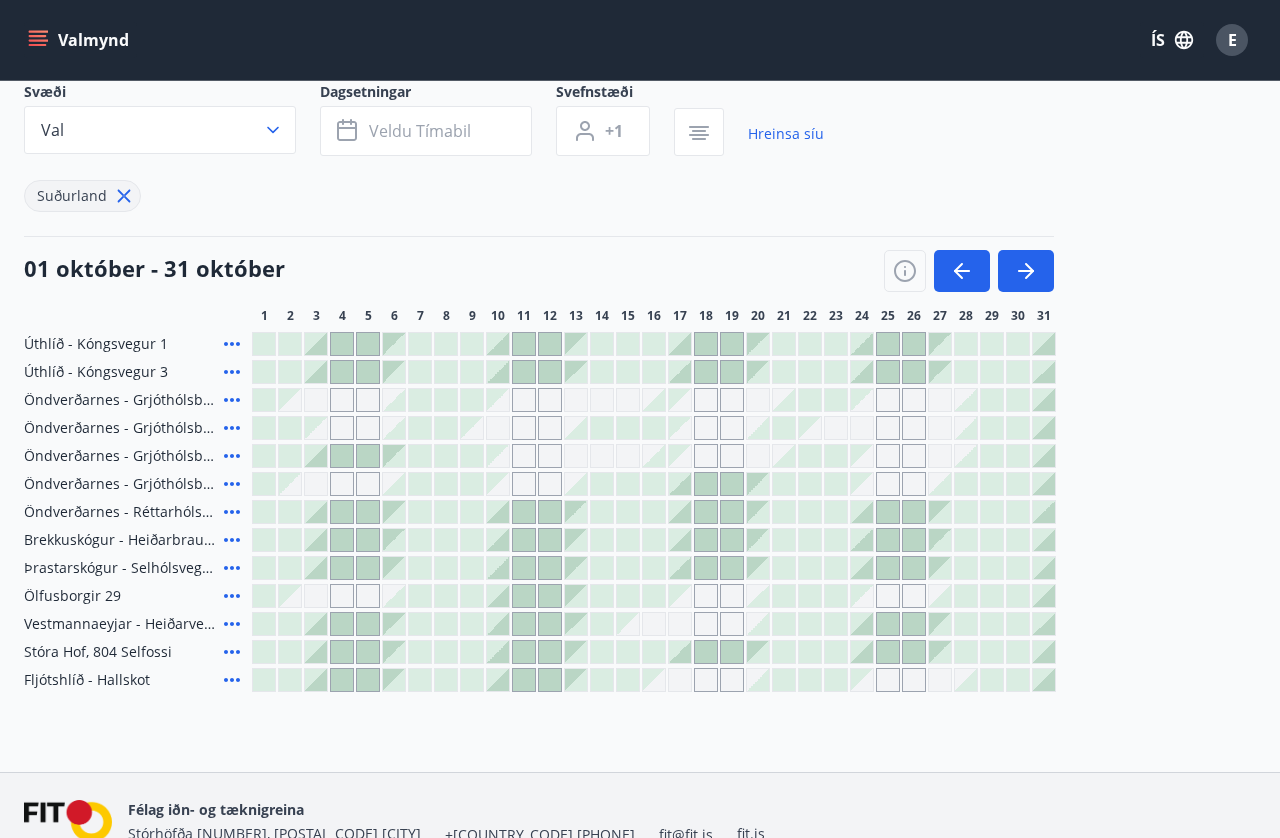 click at bounding box center (680, 568) 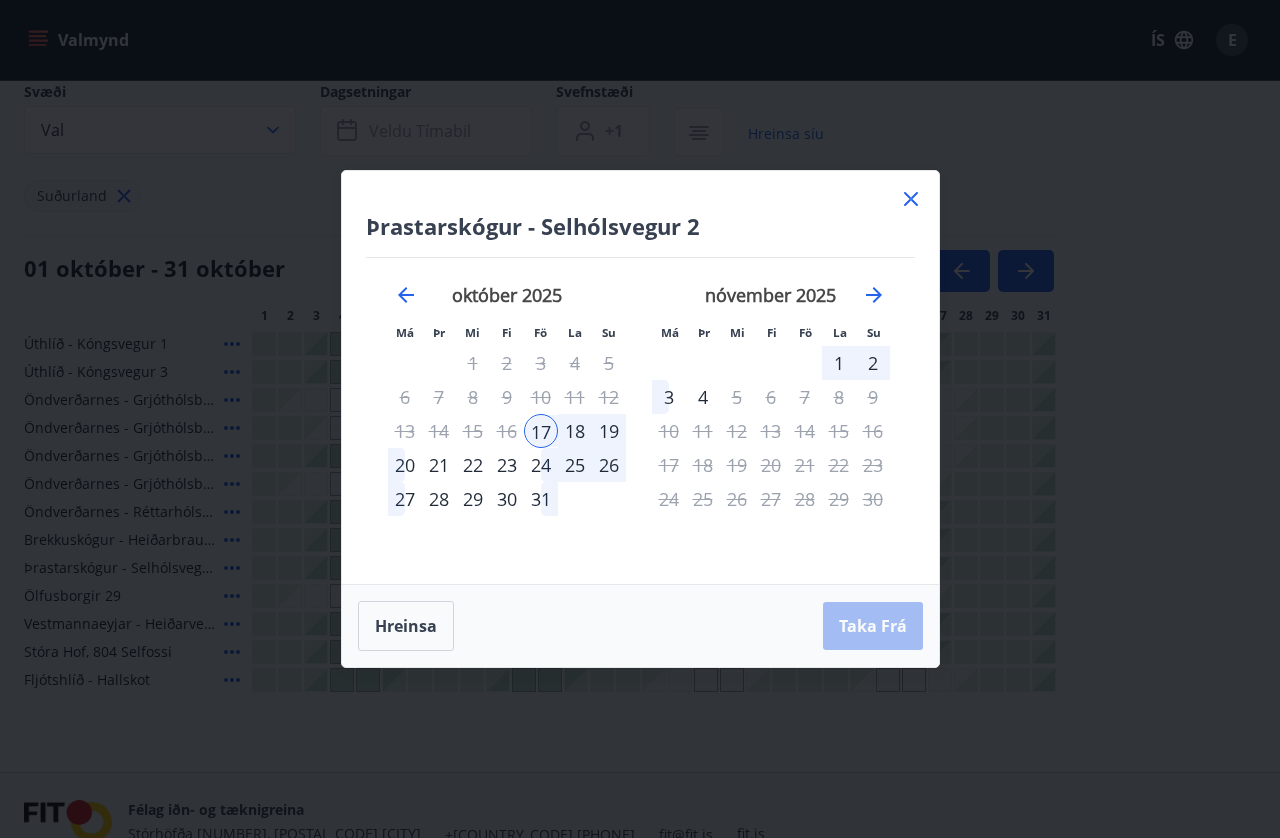 click on "20" at bounding box center [405, 465] 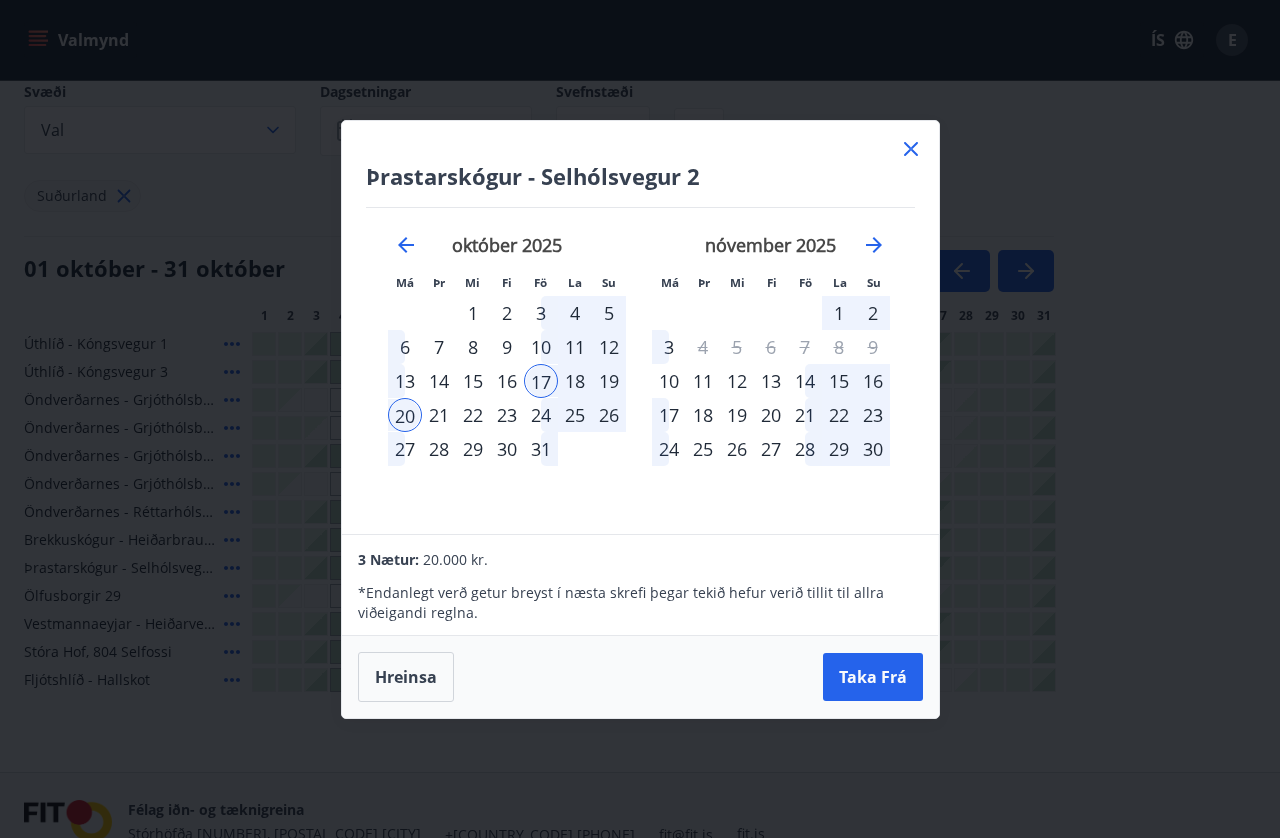 click on "Taka Frá" at bounding box center [873, 677] 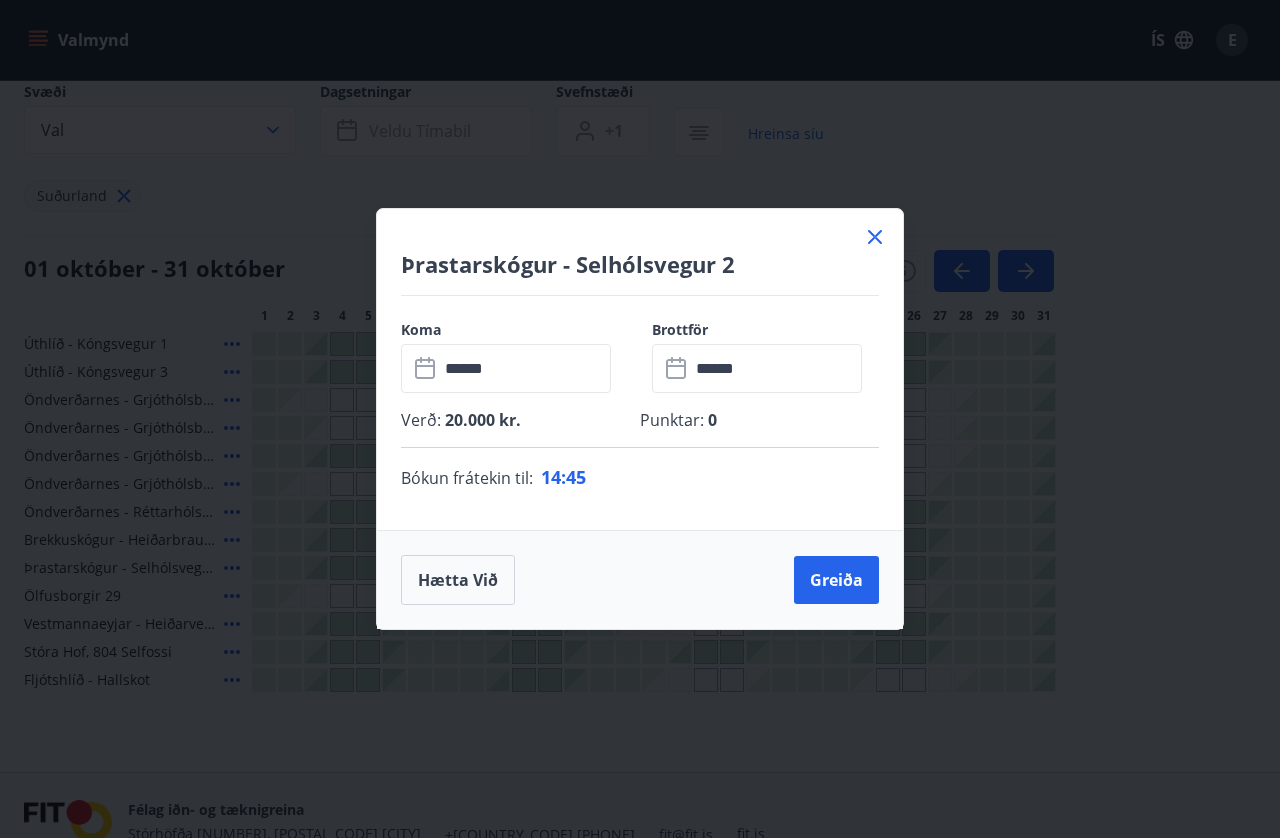 click on "******" at bounding box center (776, 368) 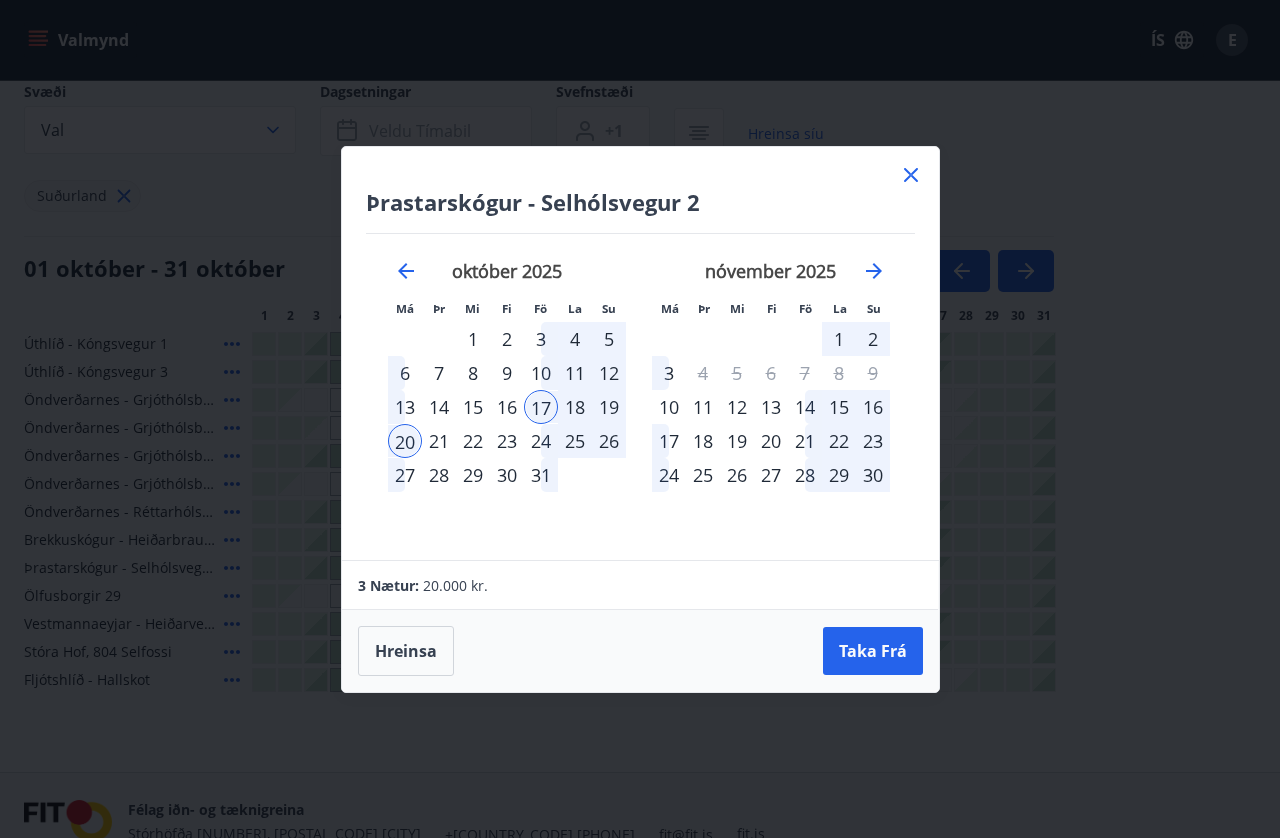 click on "Taka Frá" at bounding box center [873, 651] 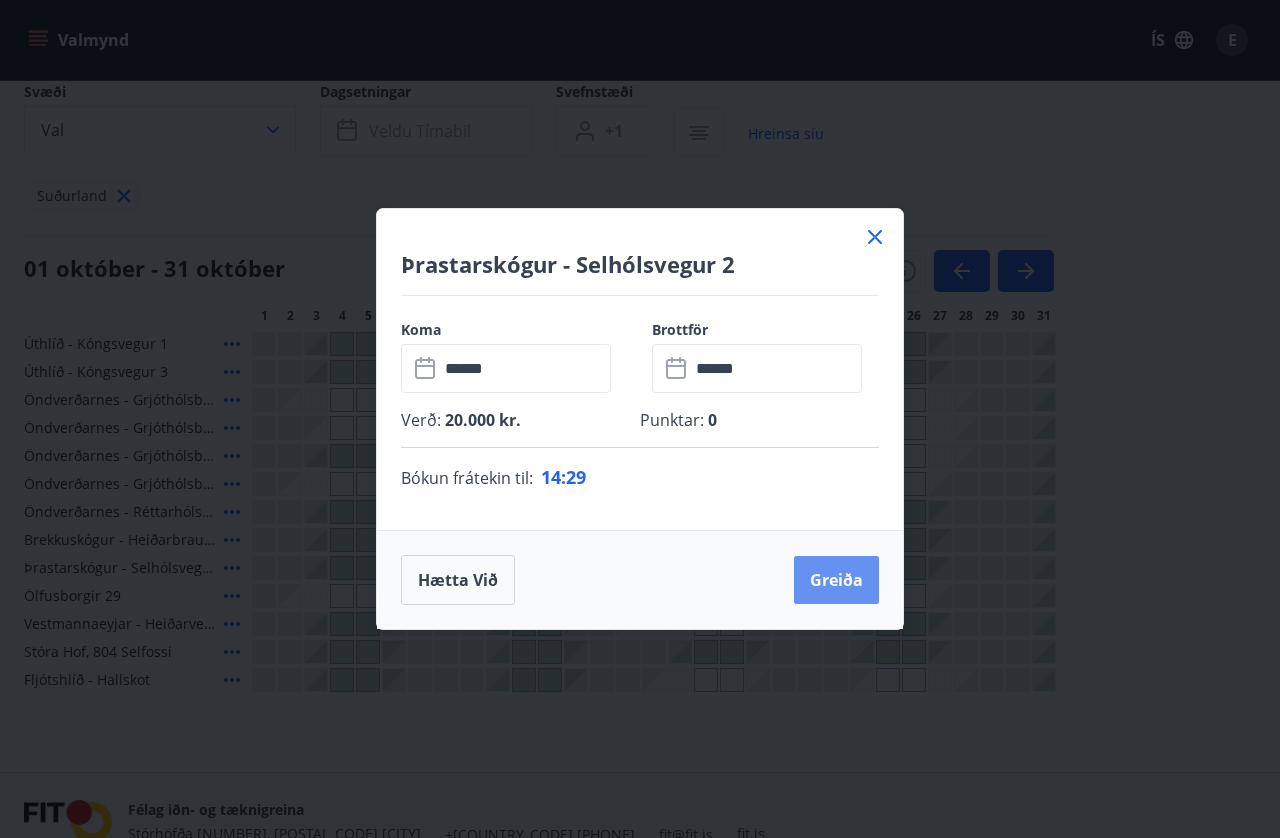 click on "Greiða" at bounding box center [836, 580] 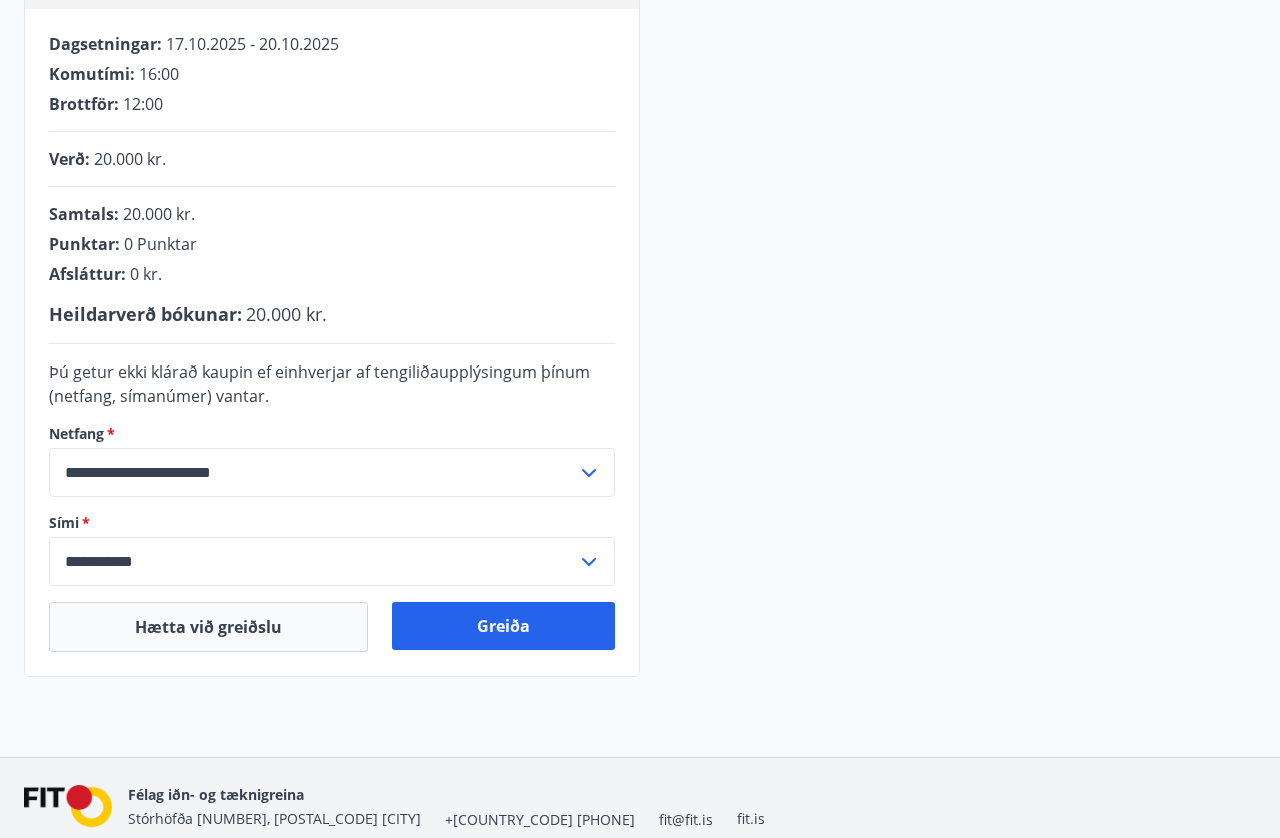 scroll, scrollTop: 372, scrollLeft: 0, axis: vertical 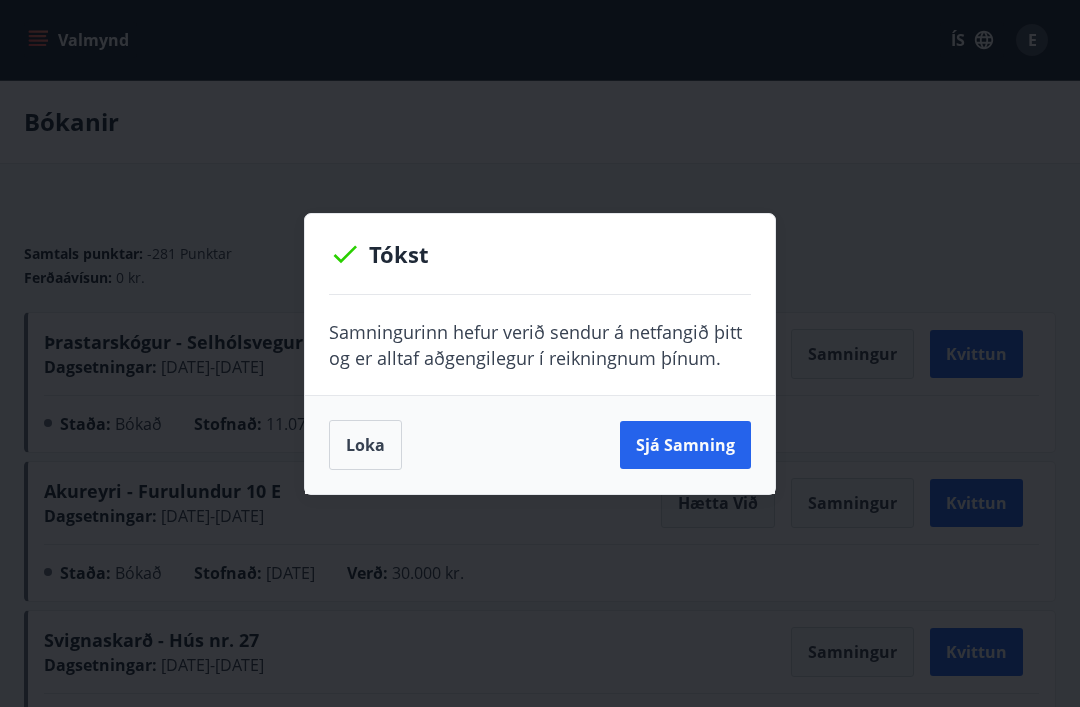 click on "Sjá samning" at bounding box center (685, 445) 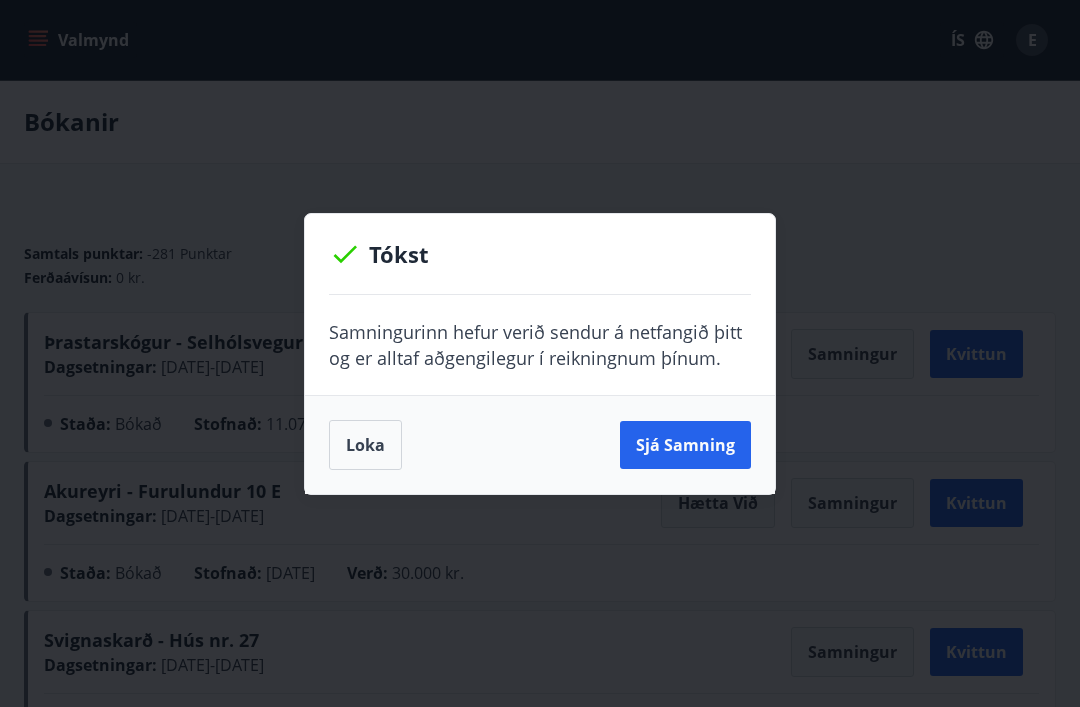 click on "Sjá samning" at bounding box center [685, 445] 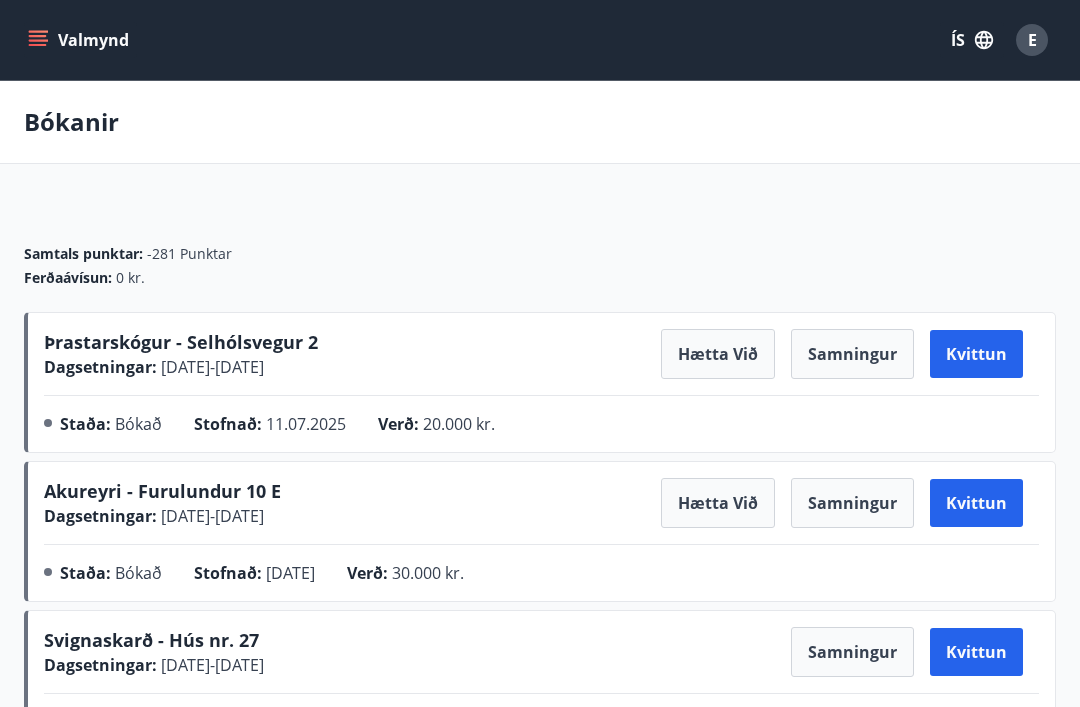click 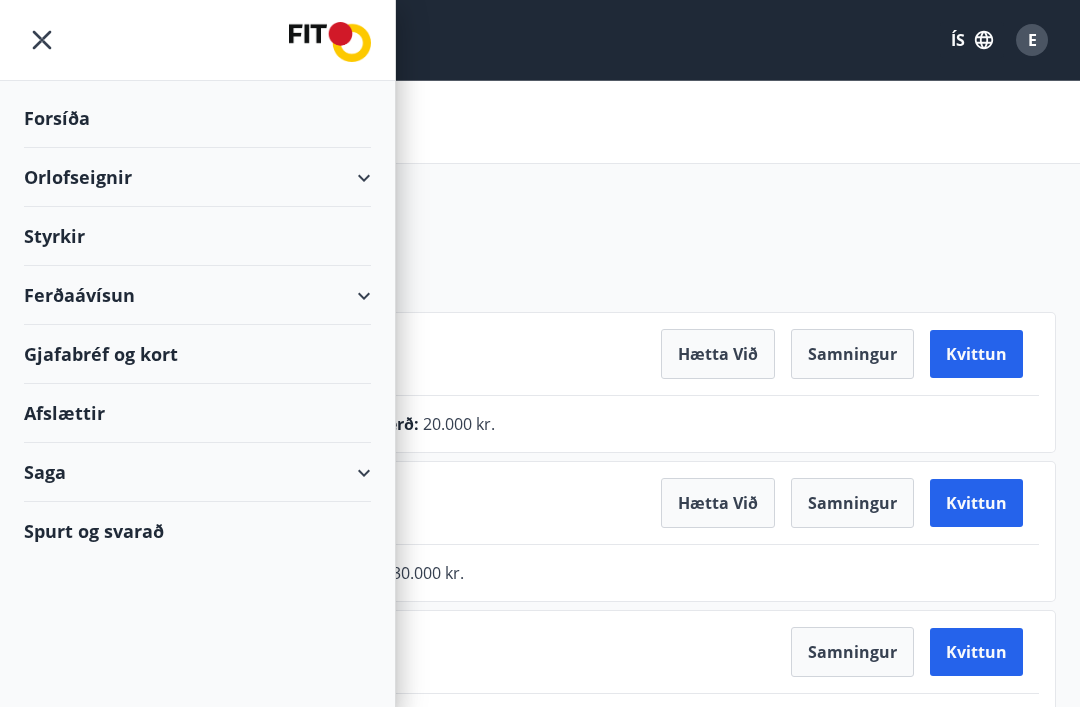 click on "Orlofseignir" at bounding box center [197, 177] 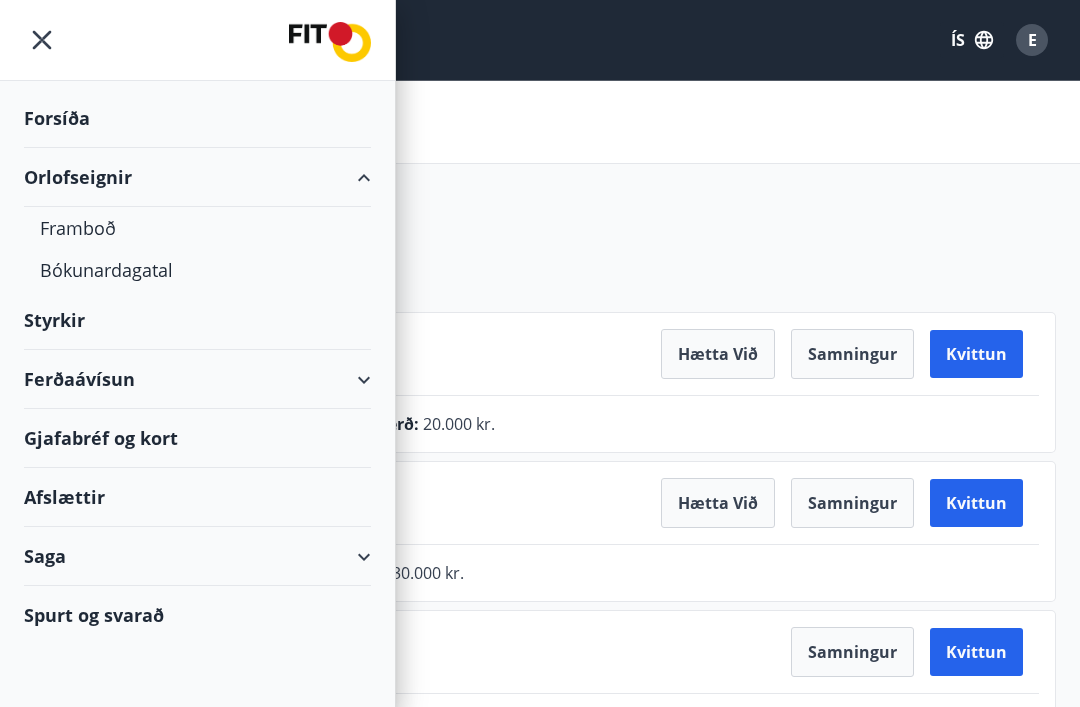 click on "Framboð" at bounding box center [197, 228] 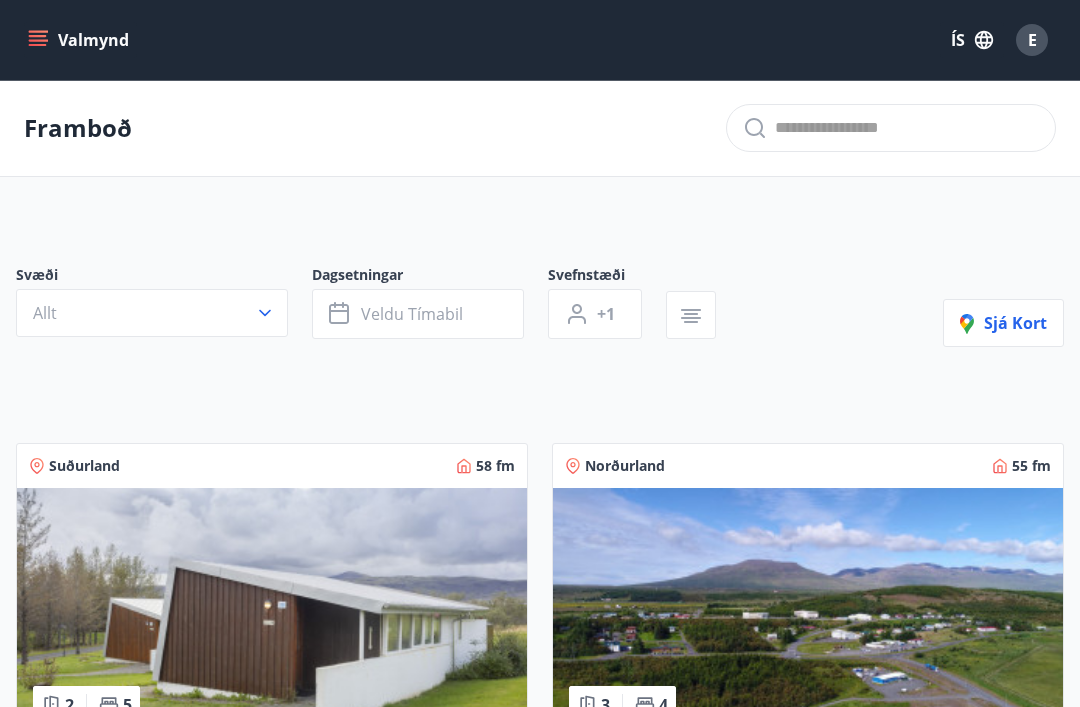 click 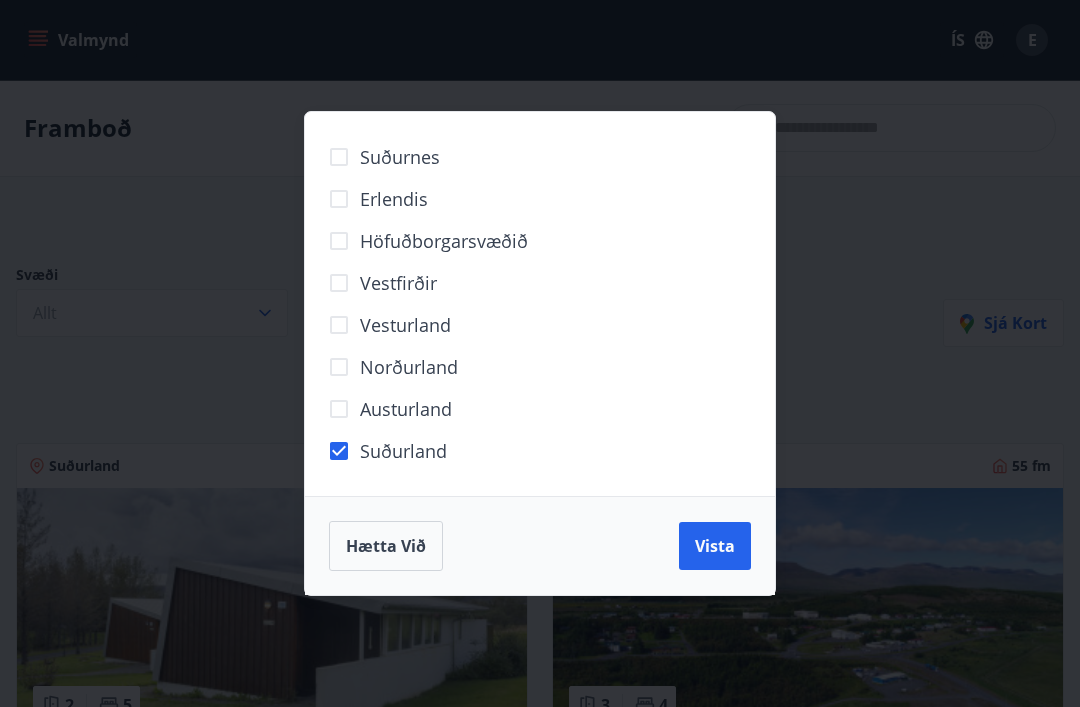 click on "Vista" at bounding box center [715, 546] 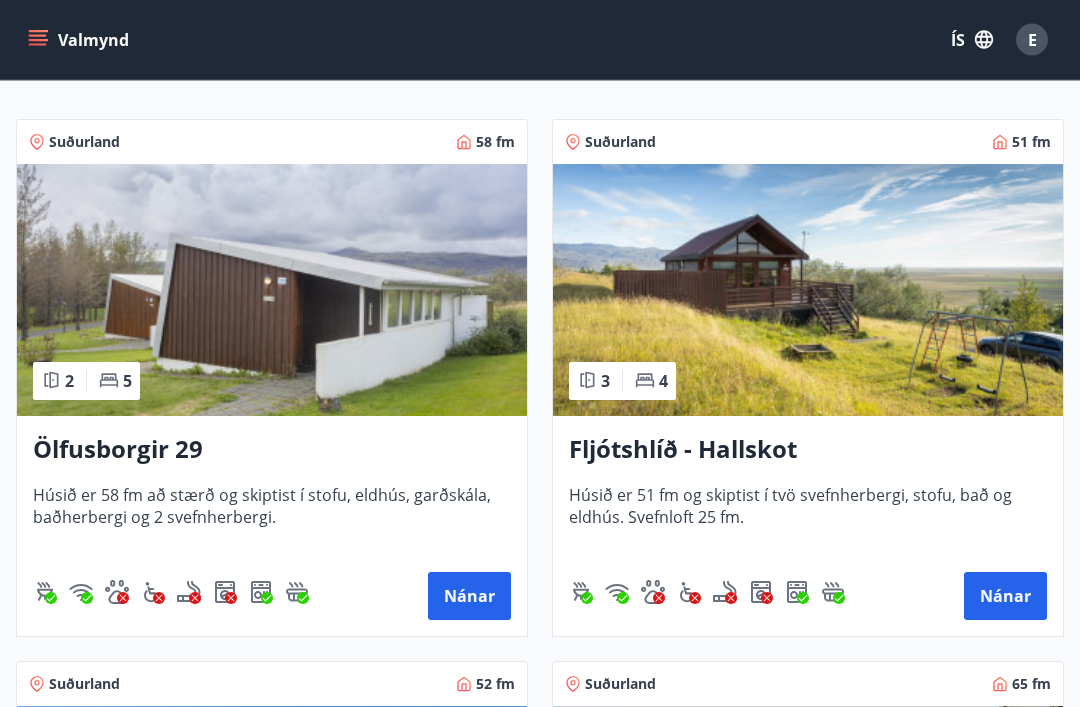scroll, scrollTop: 366, scrollLeft: 0, axis: vertical 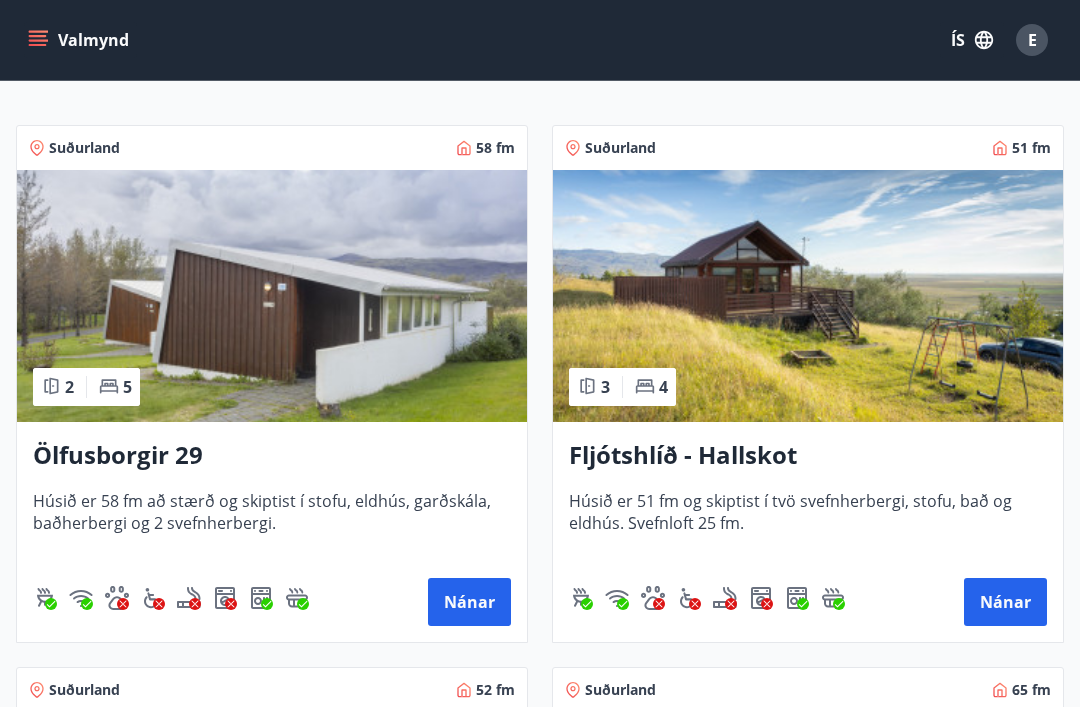 click on "Ölfusborgir 29" at bounding box center (272, 456) 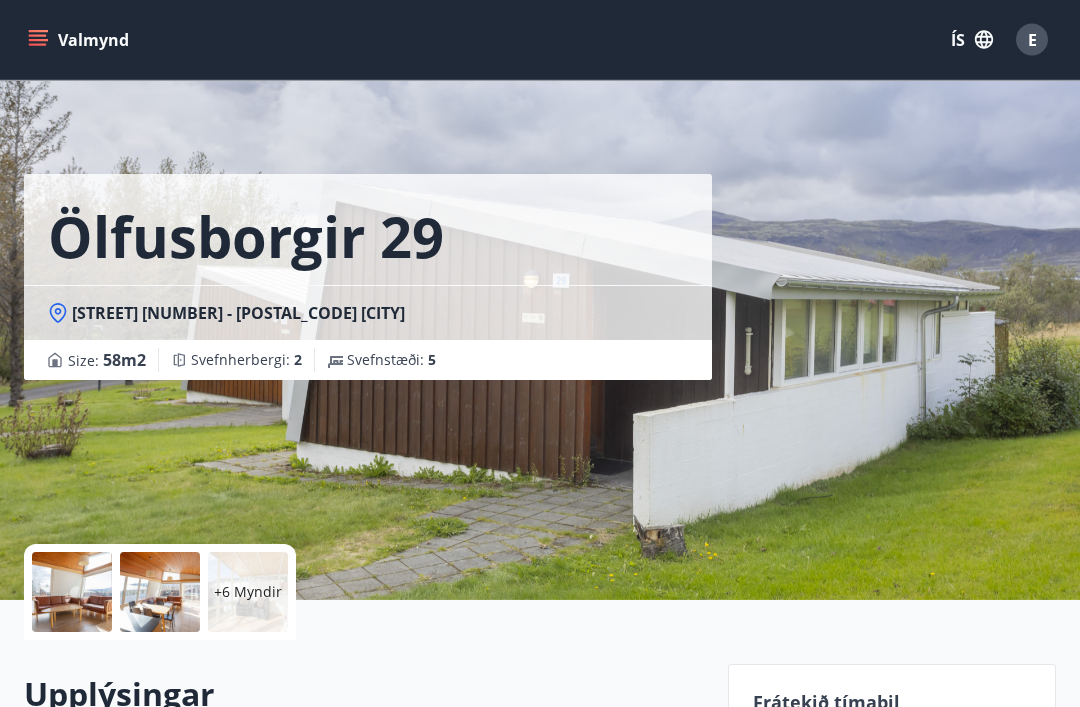 scroll, scrollTop: 37, scrollLeft: 0, axis: vertical 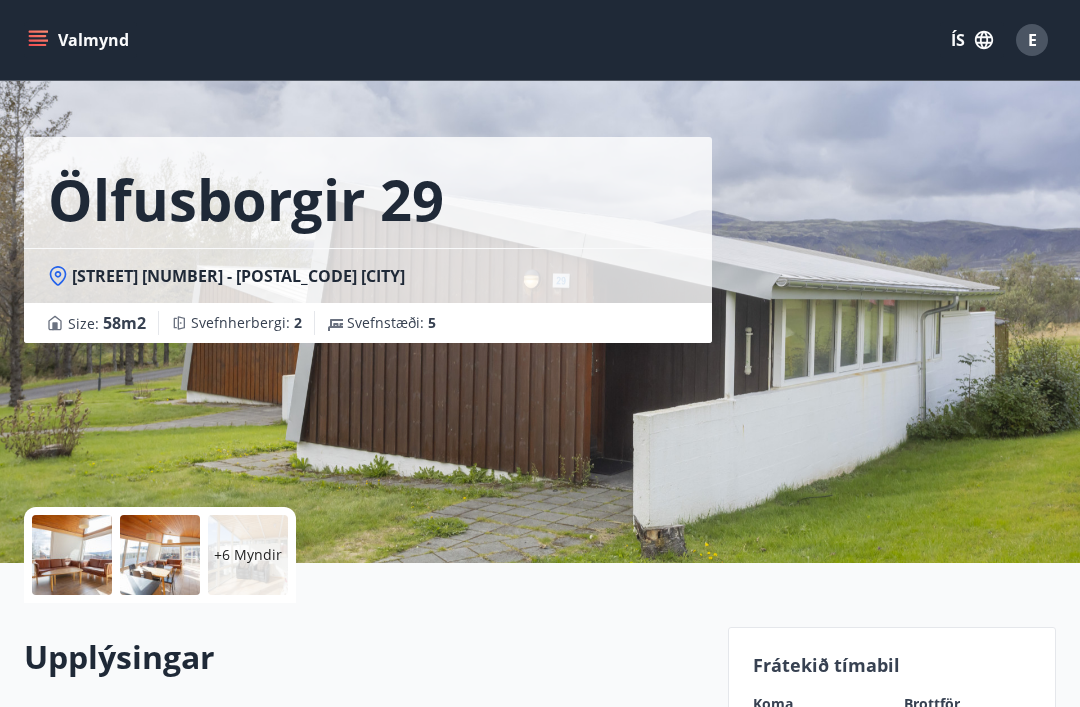 click on "+6 Myndir" at bounding box center (248, 555) 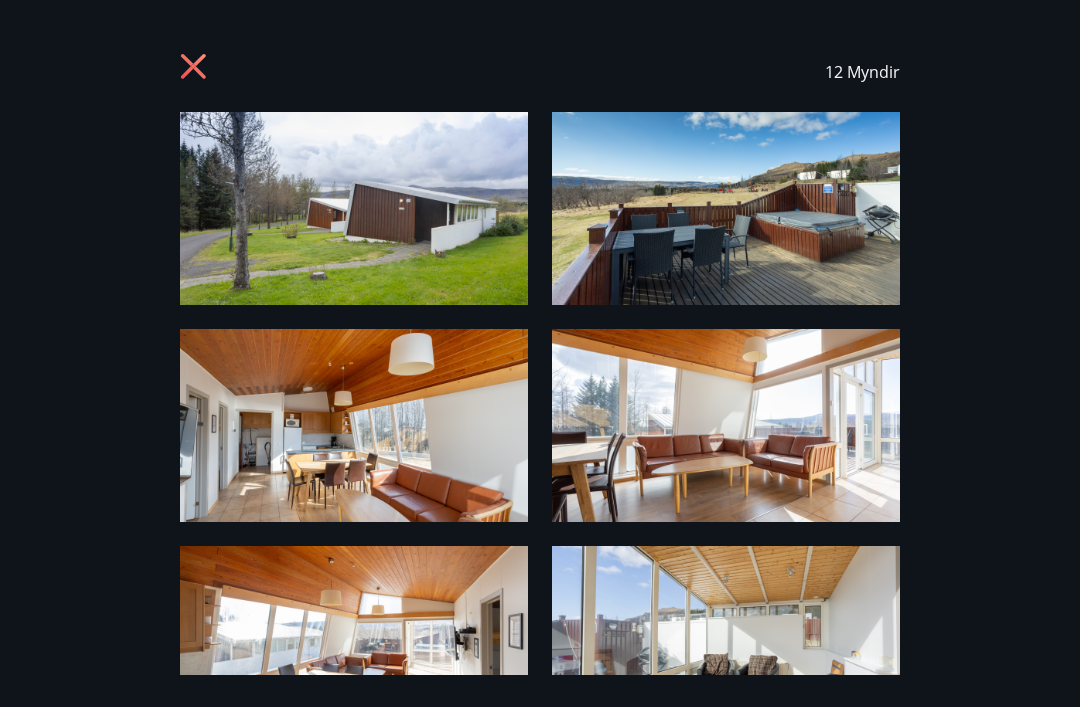 scroll, scrollTop: 0, scrollLeft: 0, axis: both 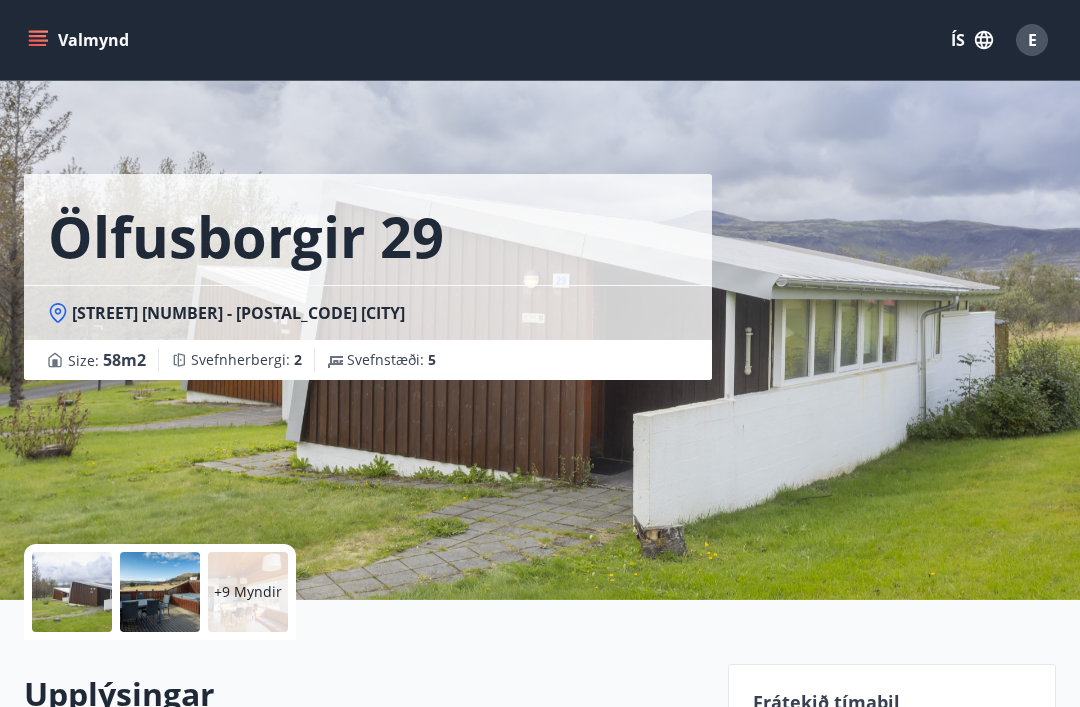 click 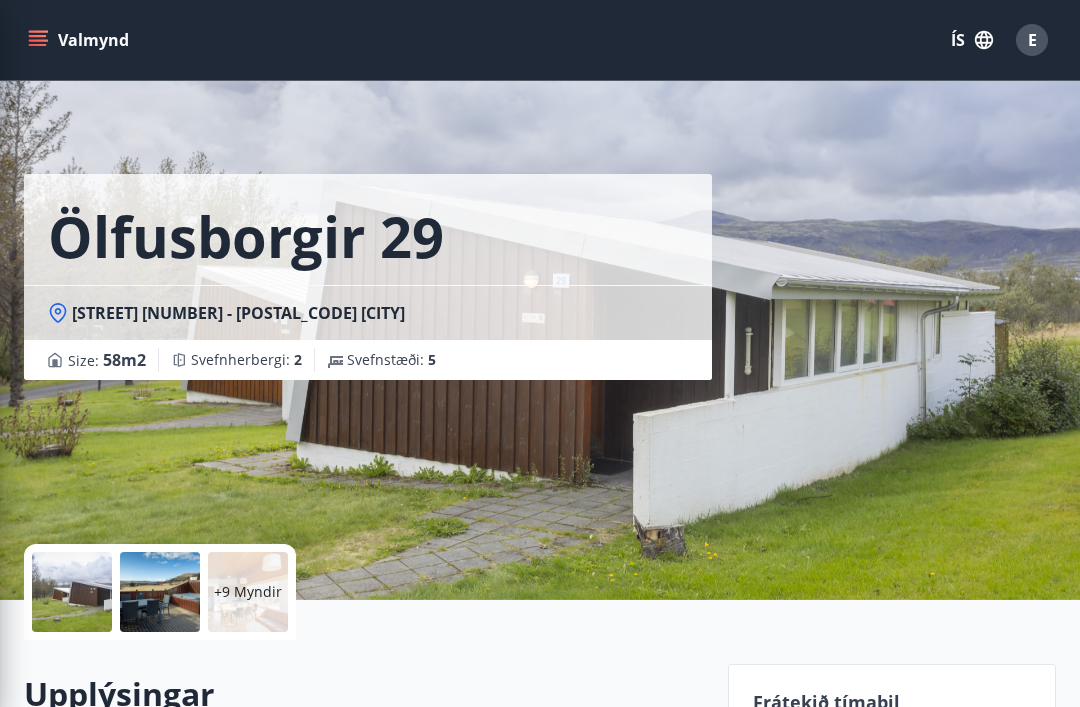 click on "Ölfusborgir 29 Ölfusborgir 29 - 816 Ölfusi Size : 58 m2 Svefnherbergi : 2 Svefnstæði : 5" at bounding box center [368, 190] 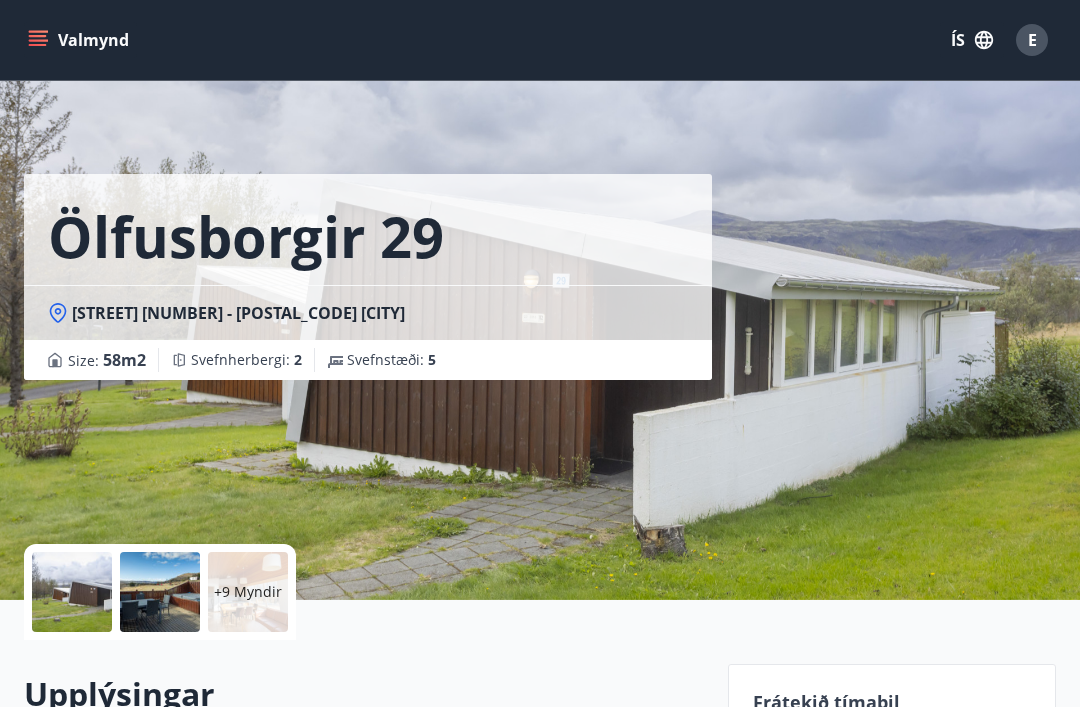 click 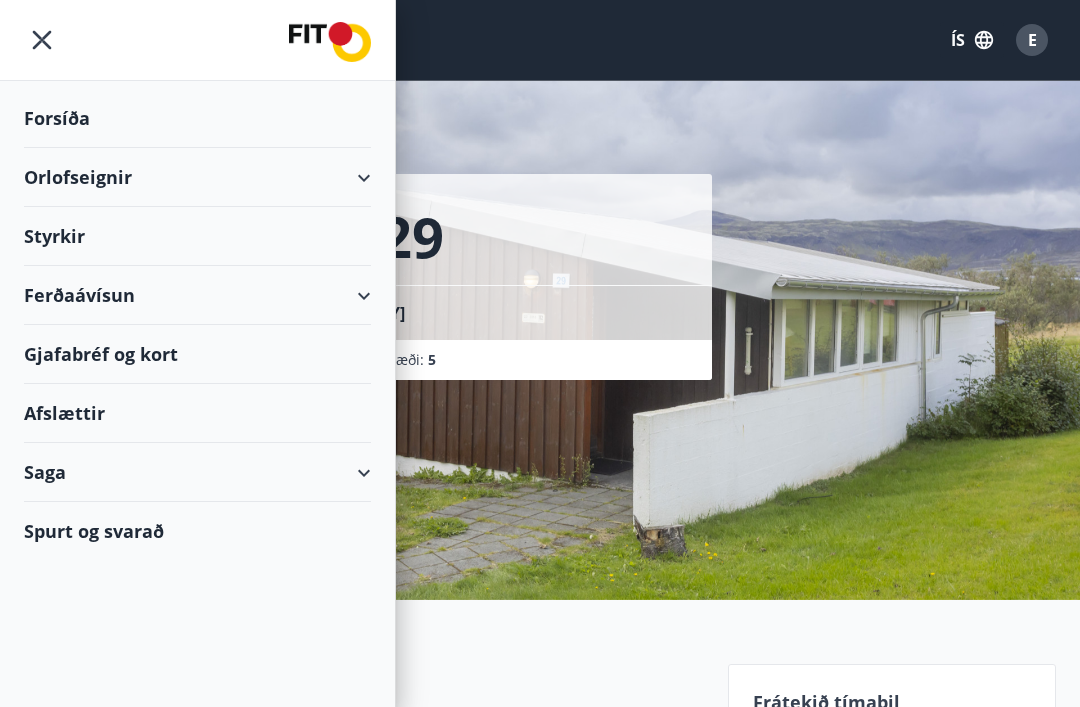 click on "Orlofseignir" at bounding box center [197, 177] 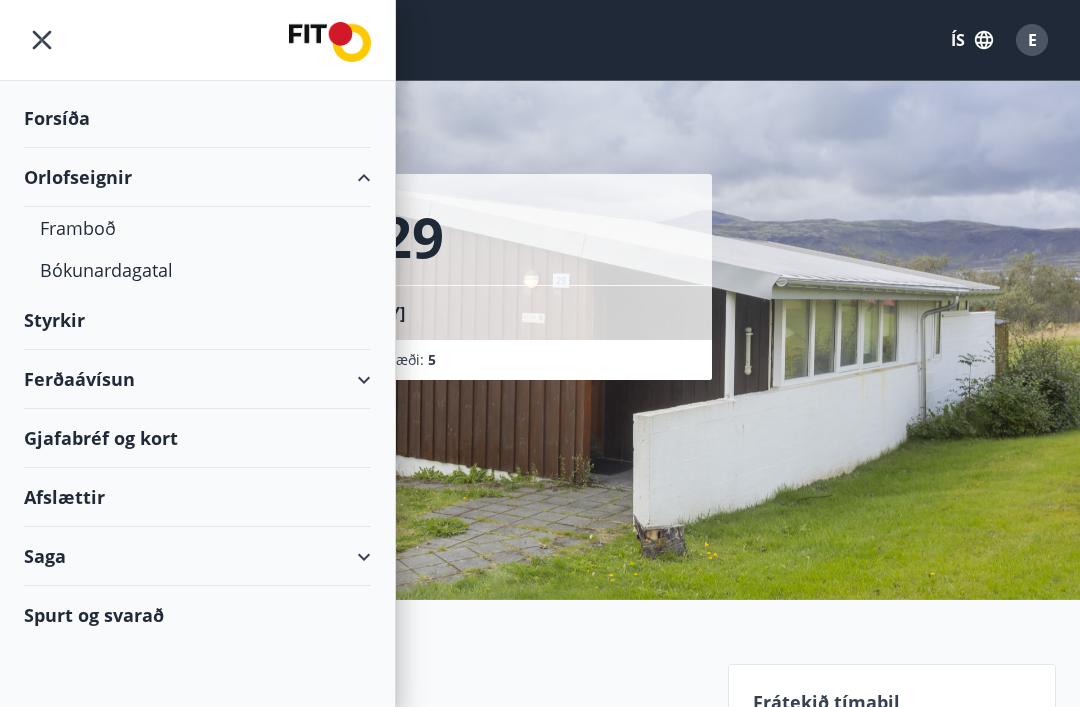 click on "Framboð" at bounding box center (197, 228) 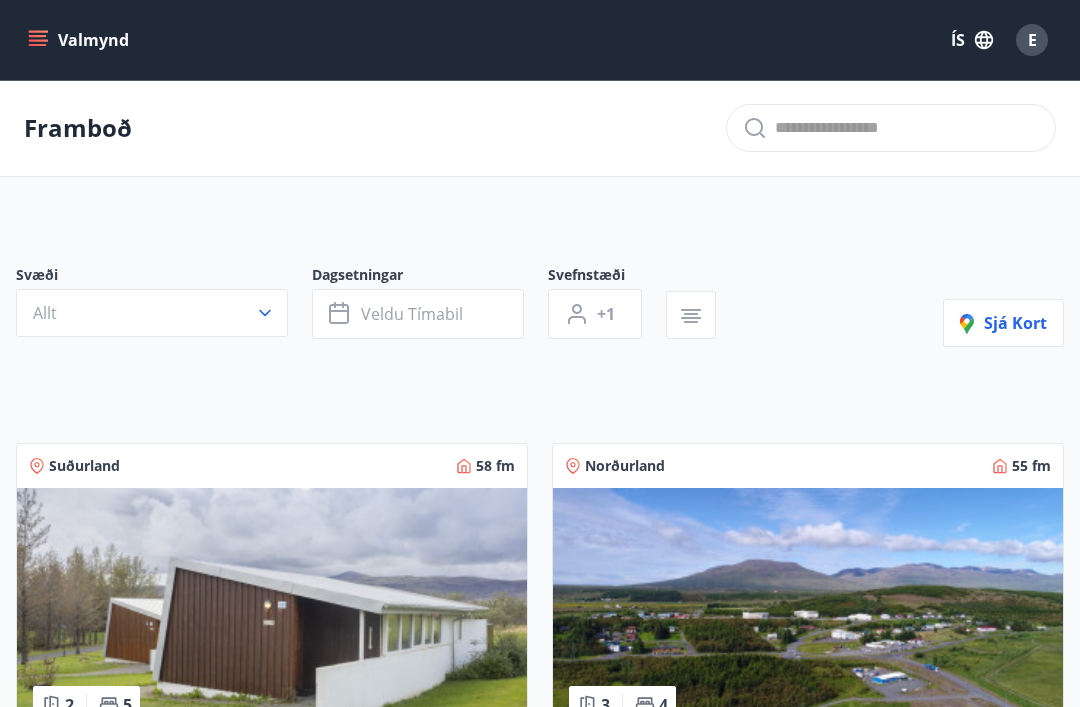 click 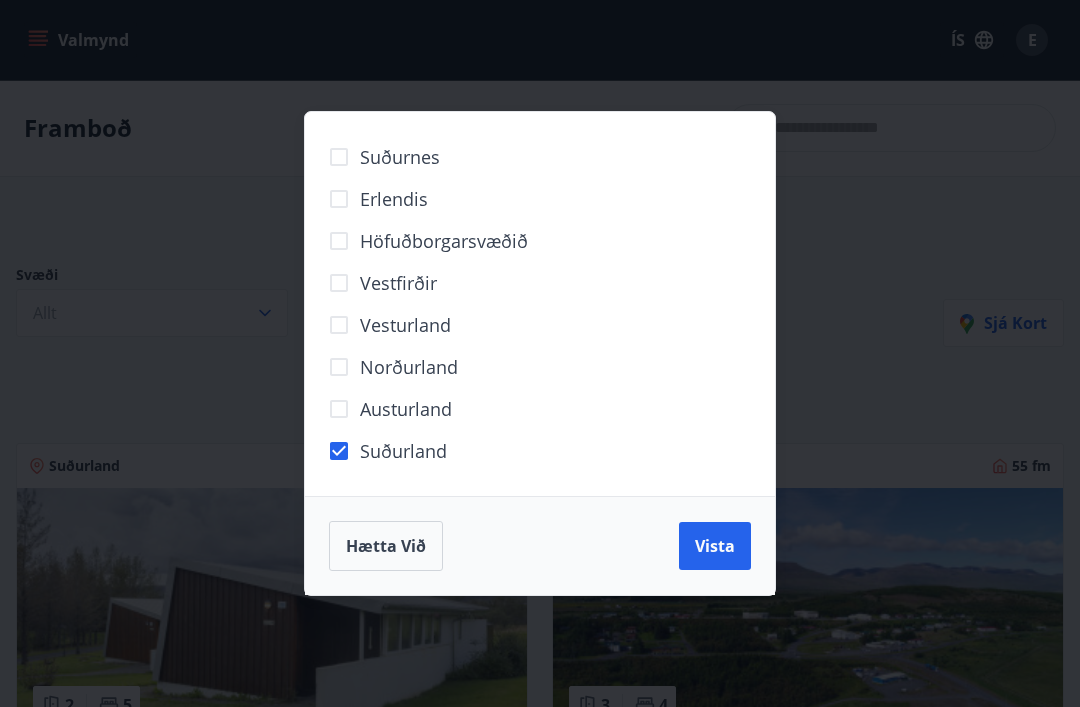 click on "Vista" at bounding box center [715, 546] 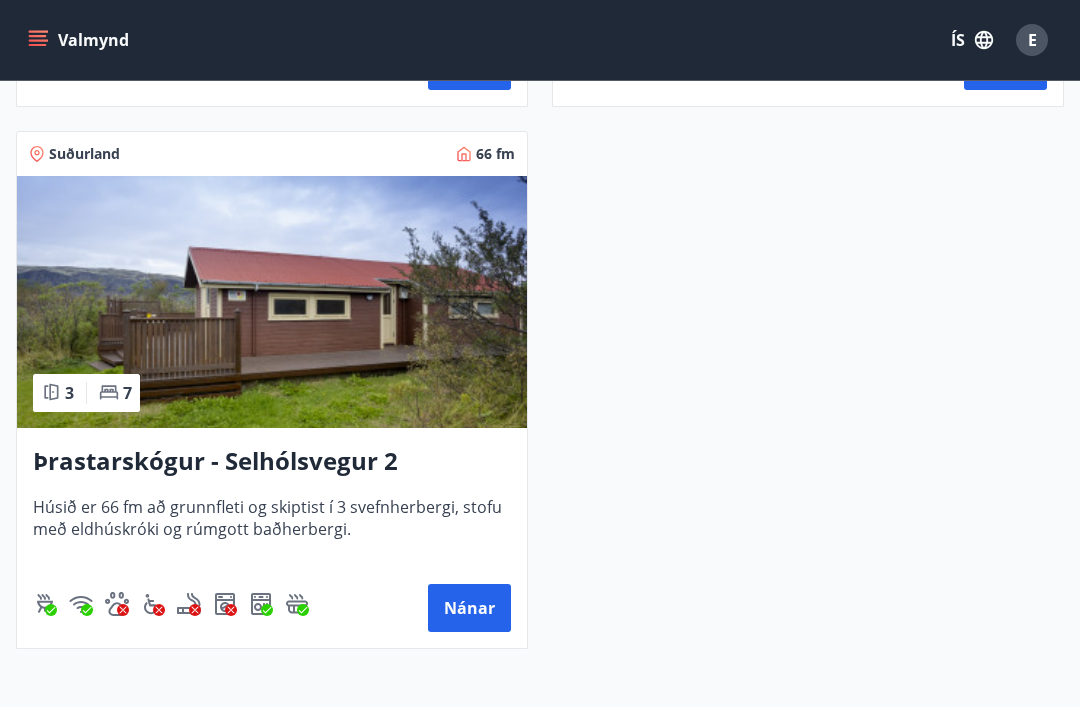 scroll, scrollTop: 4154, scrollLeft: 0, axis: vertical 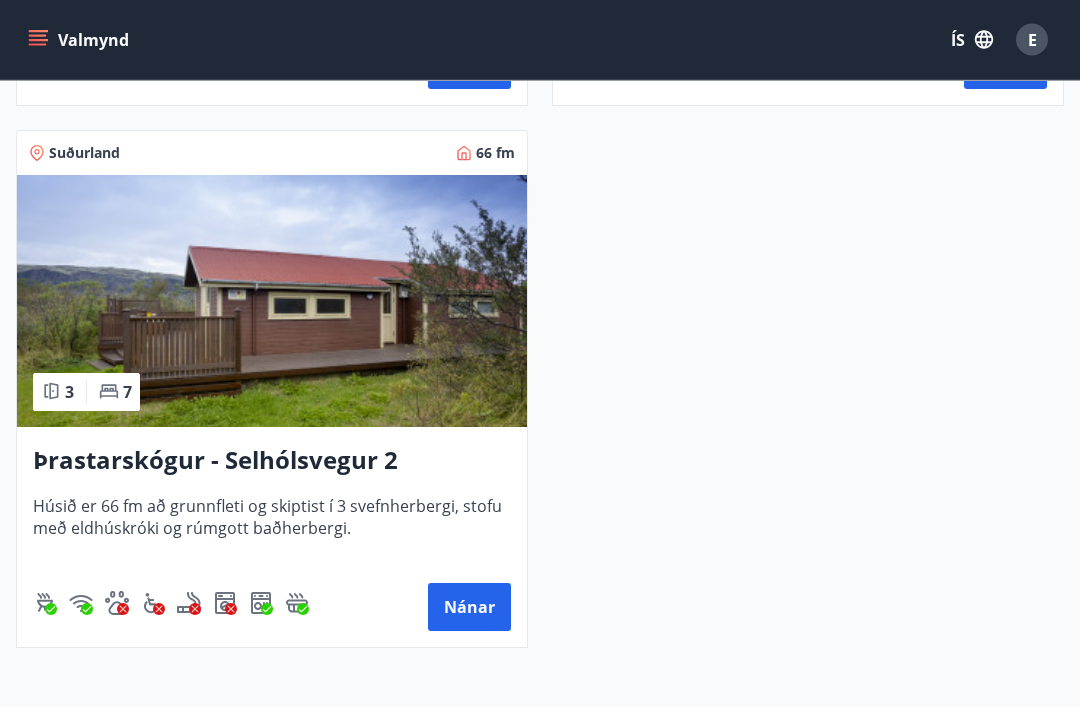 click on "Þrastarskógur - Selhólsvegur 2" at bounding box center (272, 462) 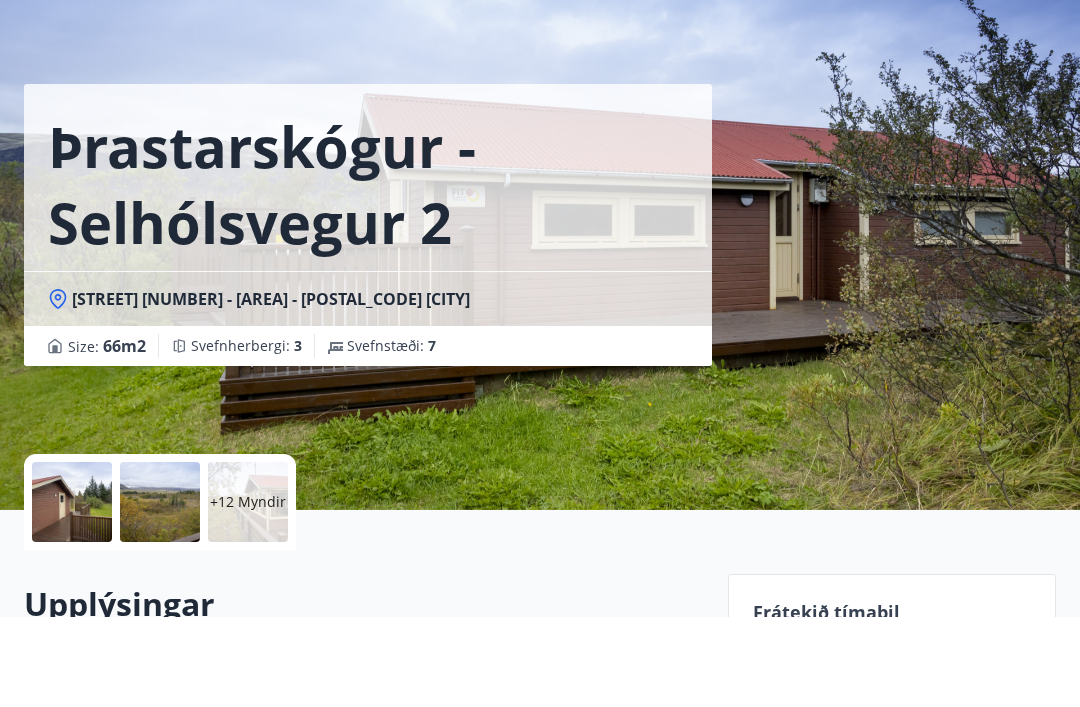 scroll, scrollTop: 93, scrollLeft: 0, axis: vertical 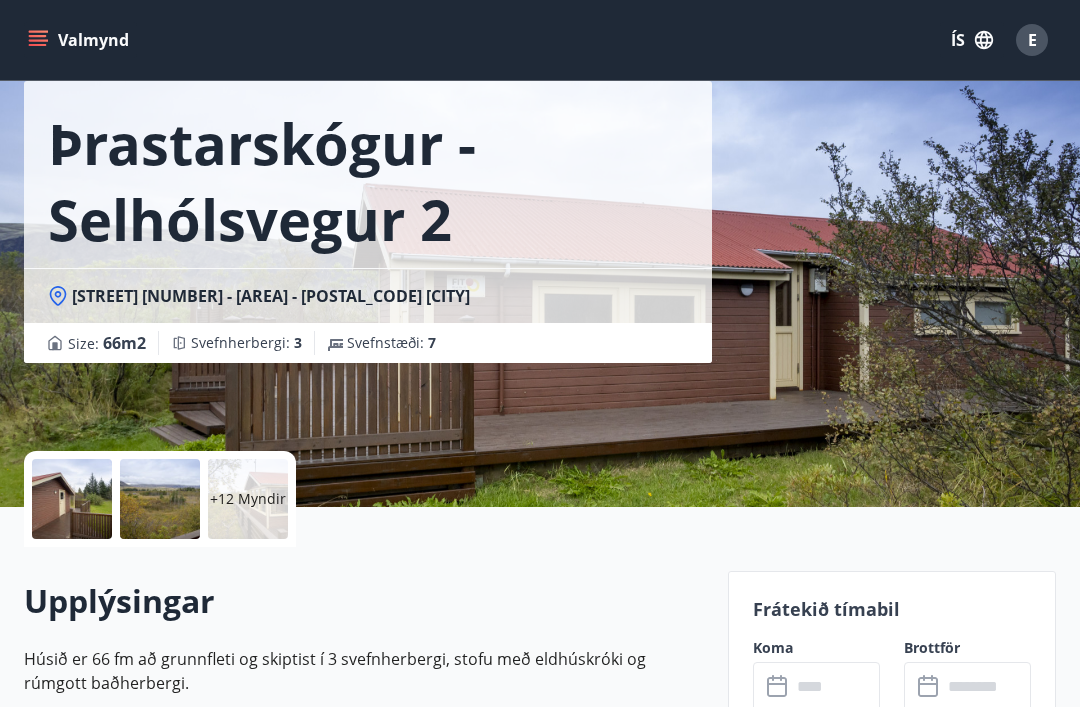 click on "+12 Myndir" at bounding box center (248, 499) 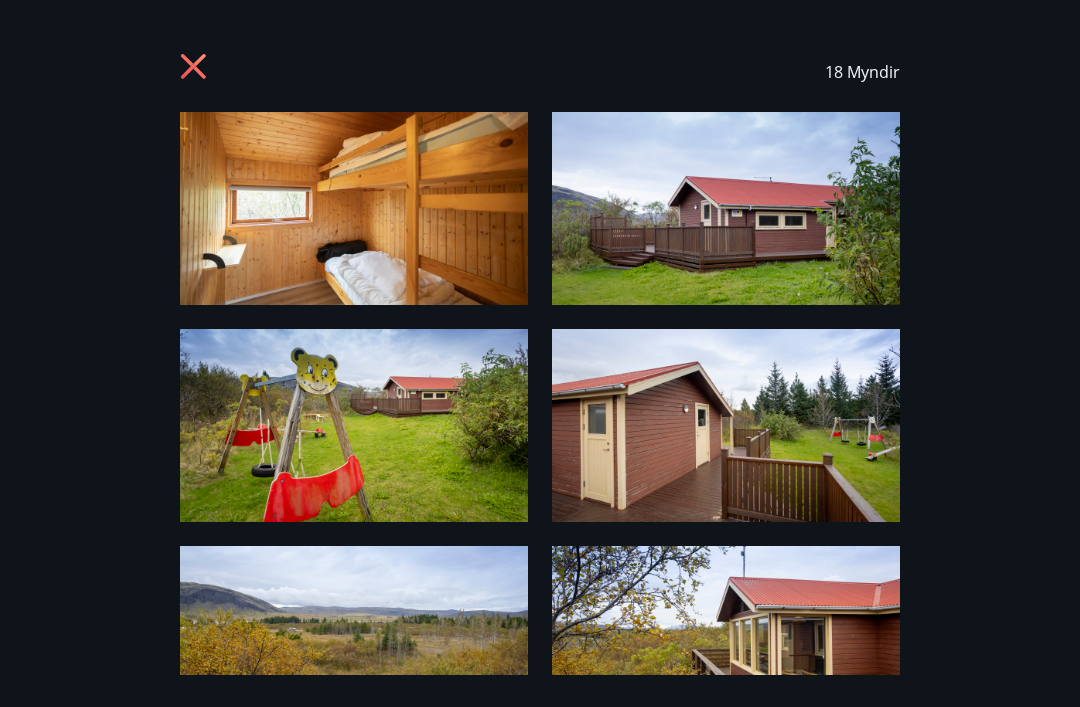 scroll, scrollTop: 0, scrollLeft: 0, axis: both 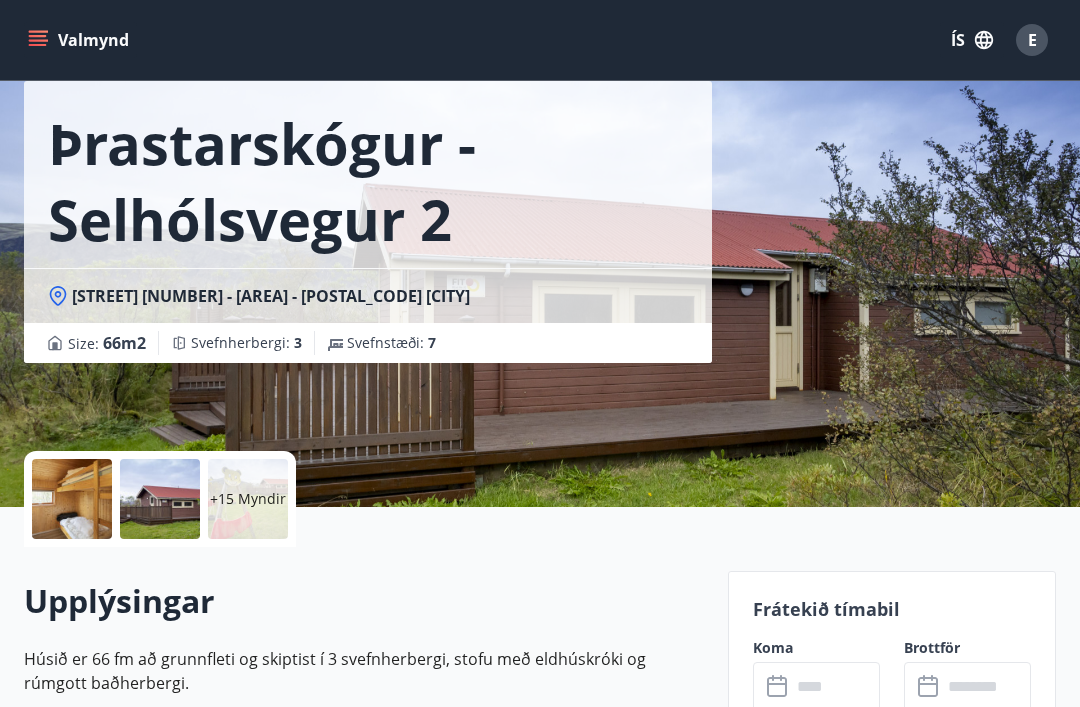 click 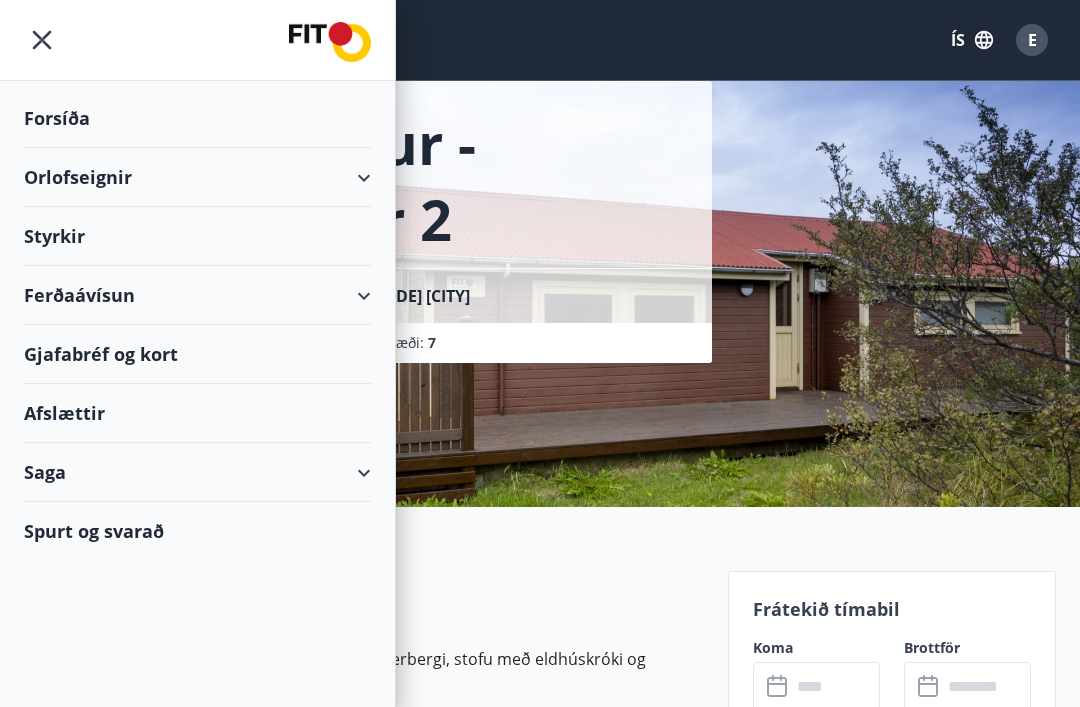 click on "Orlofseignir" at bounding box center [197, 177] 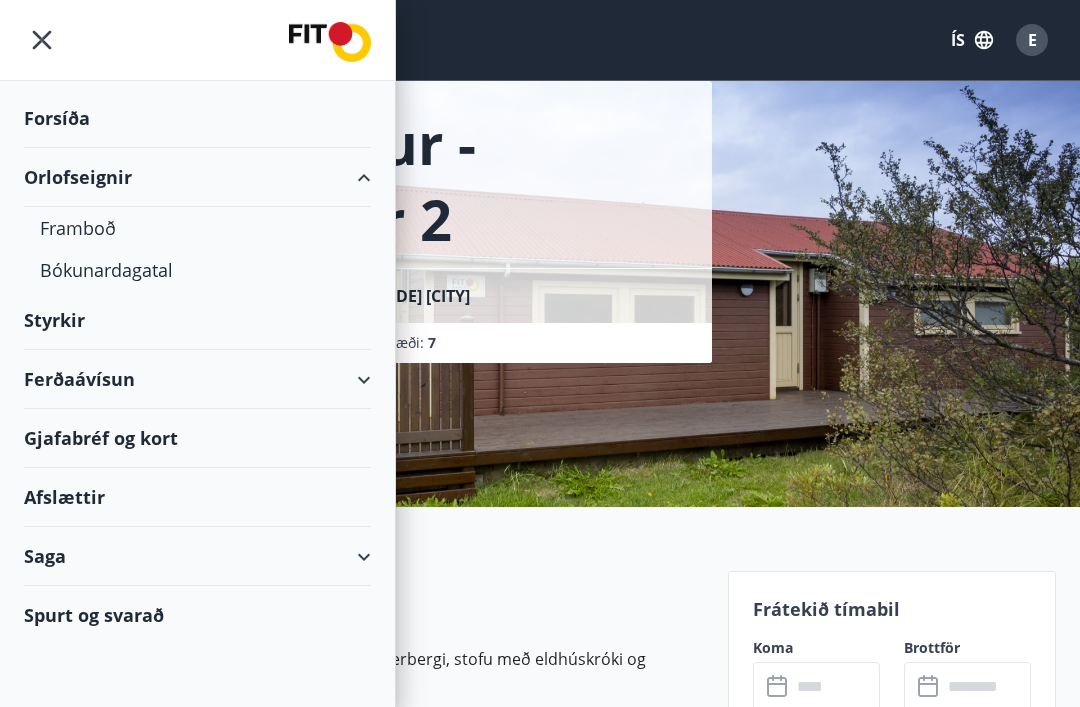 click on "Framboð" at bounding box center (197, 228) 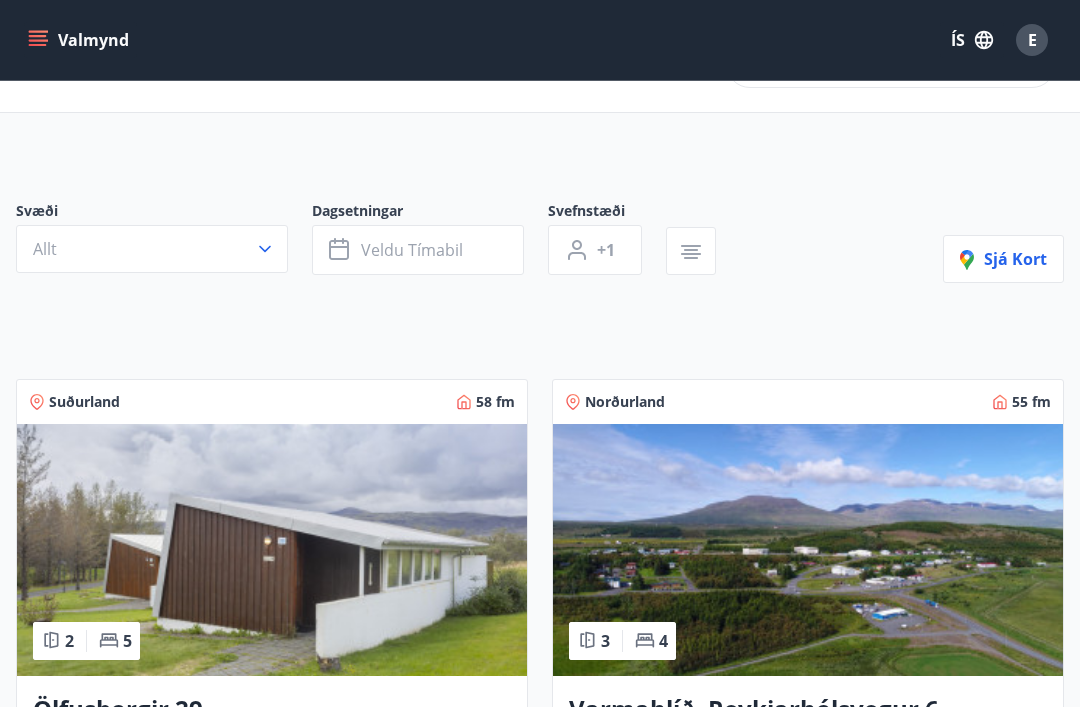 click 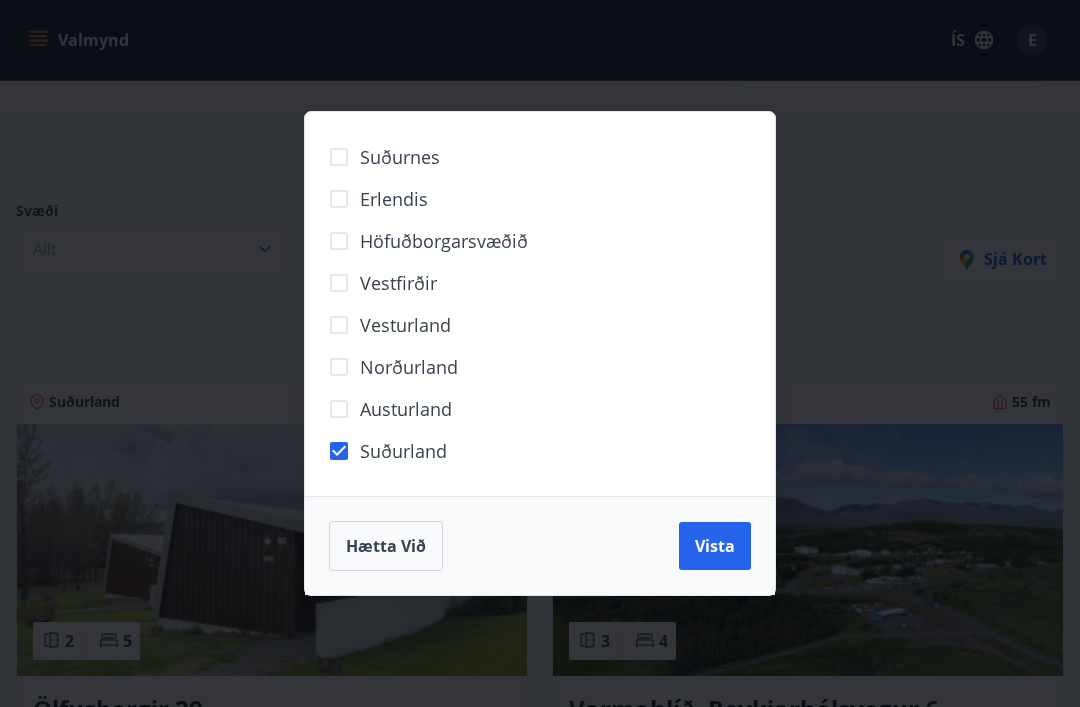 click on "Vista" at bounding box center (715, 546) 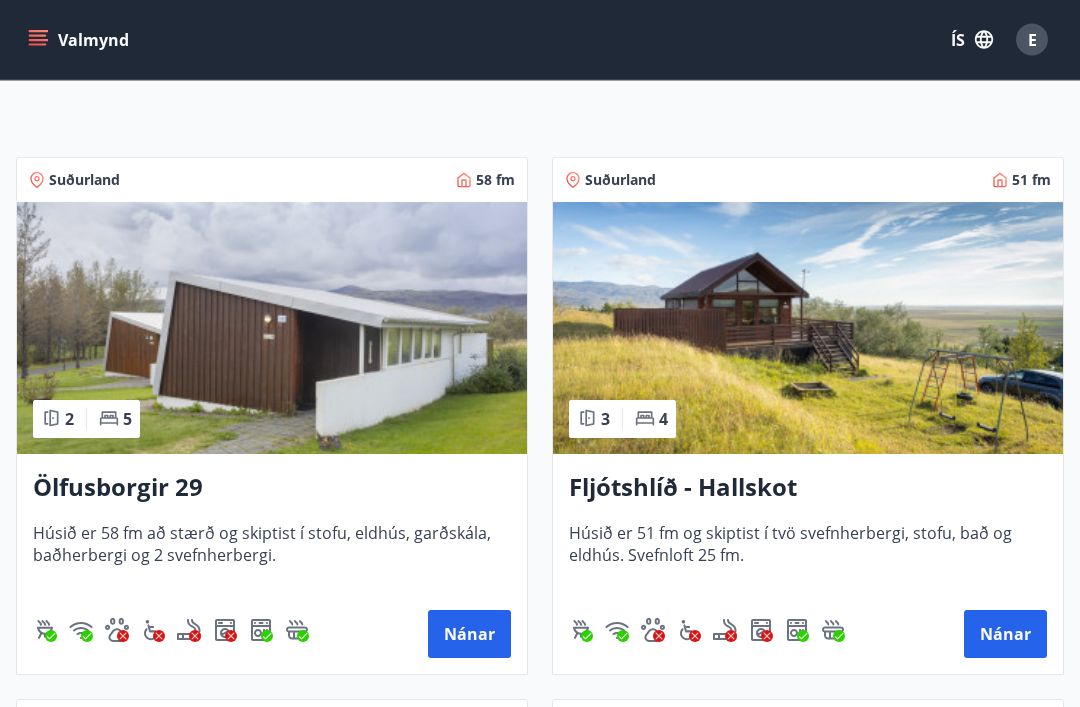 scroll, scrollTop: 343, scrollLeft: 0, axis: vertical 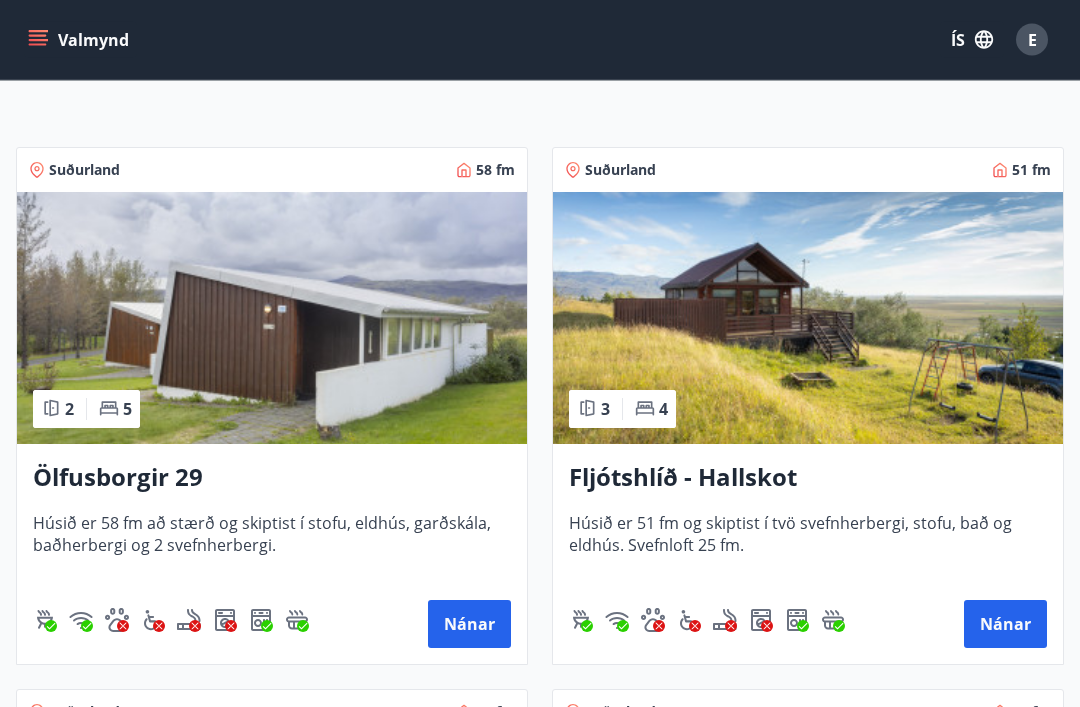 click at bounding box center (272, 319) 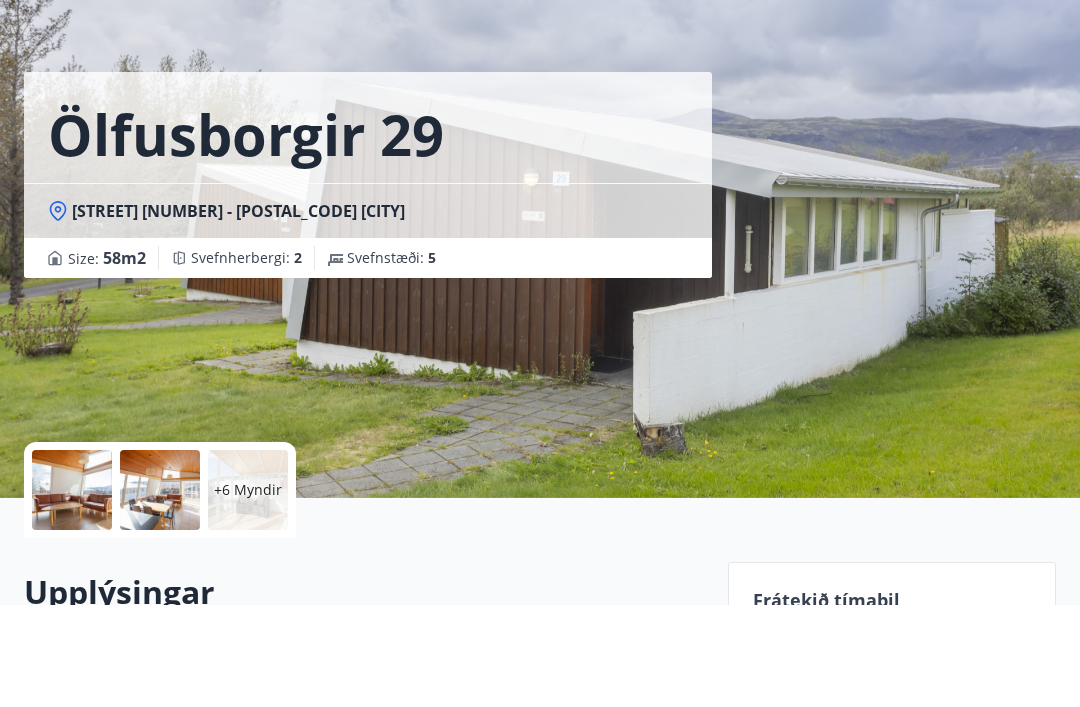 scroll, scrollTop: 105, scrollLeft: 0, axis: vertical 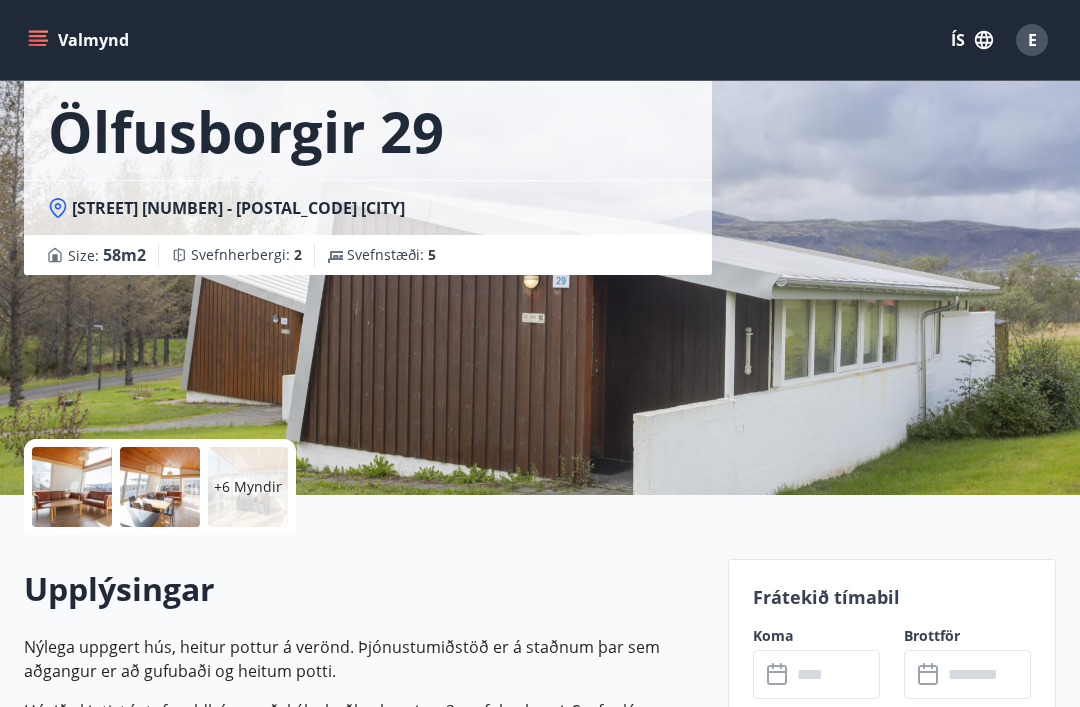 click on "+6 Myndir" at bounding box center [248, 487] 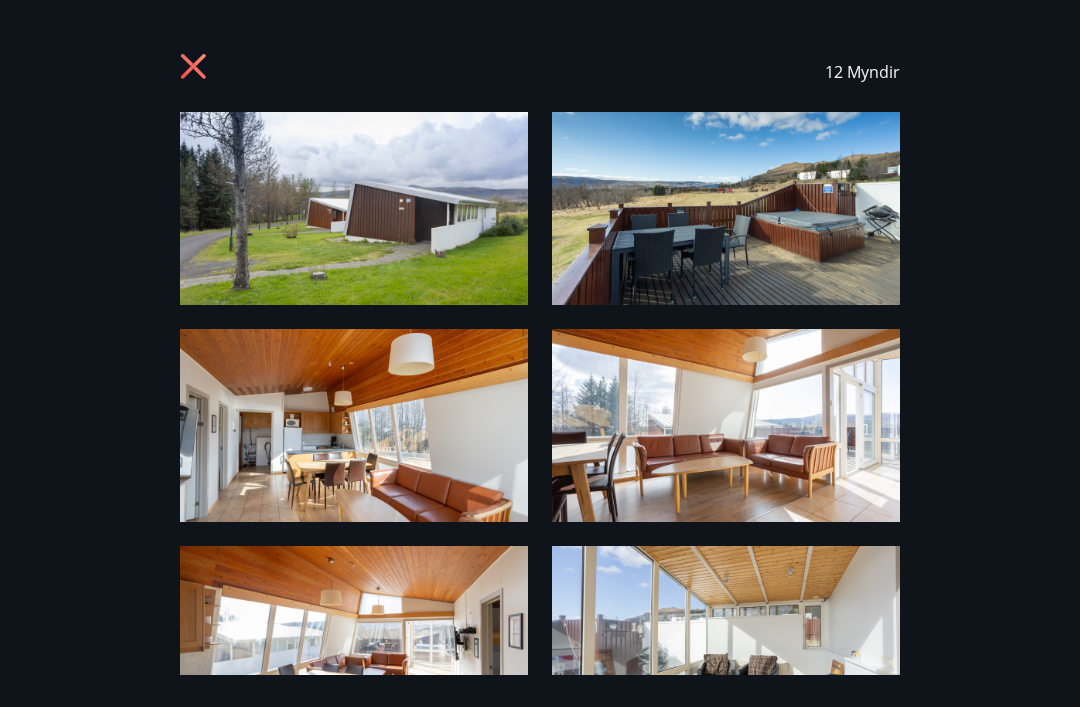 scroll, scrollTop: 0, scrollLeft: 0, axis: both 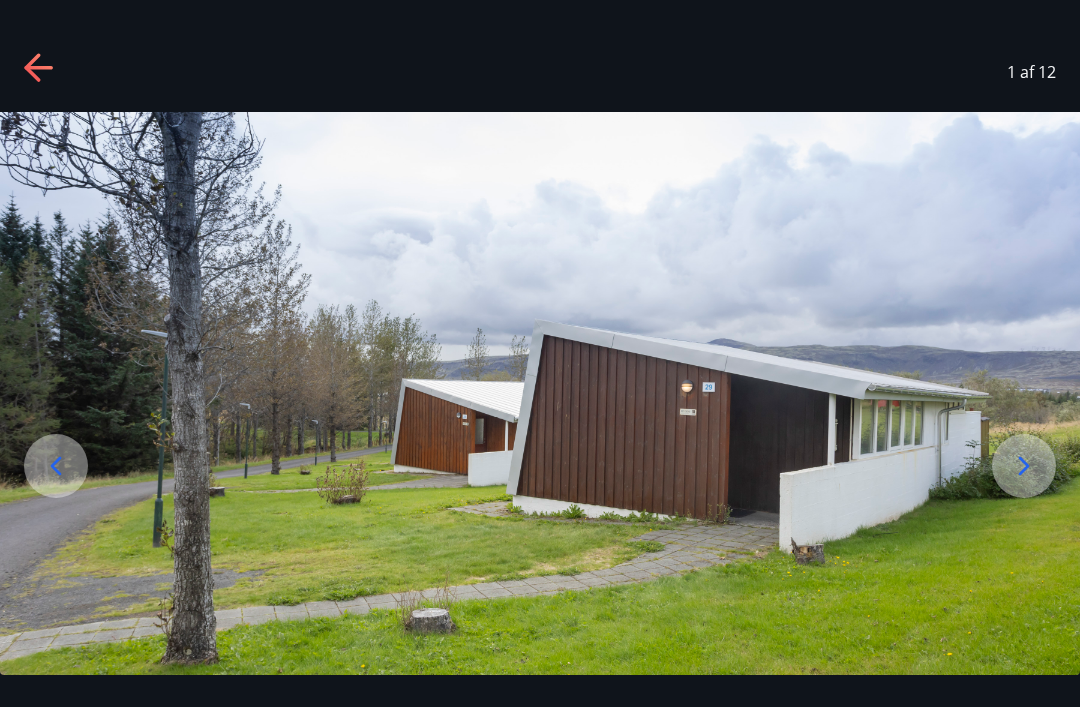 click 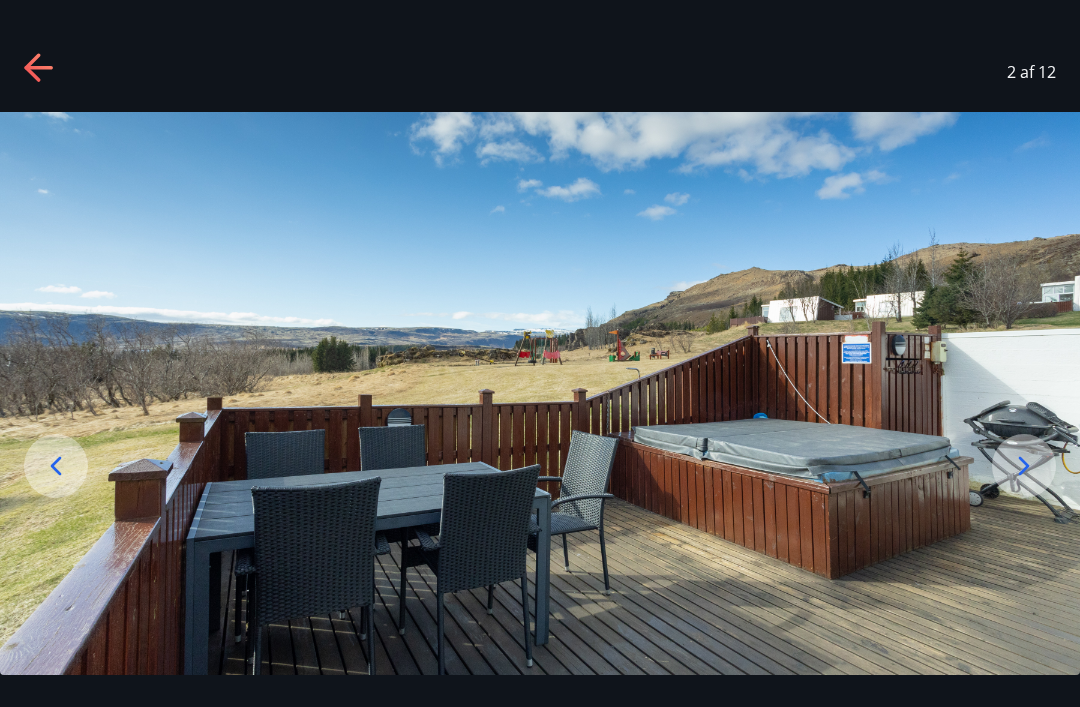 click 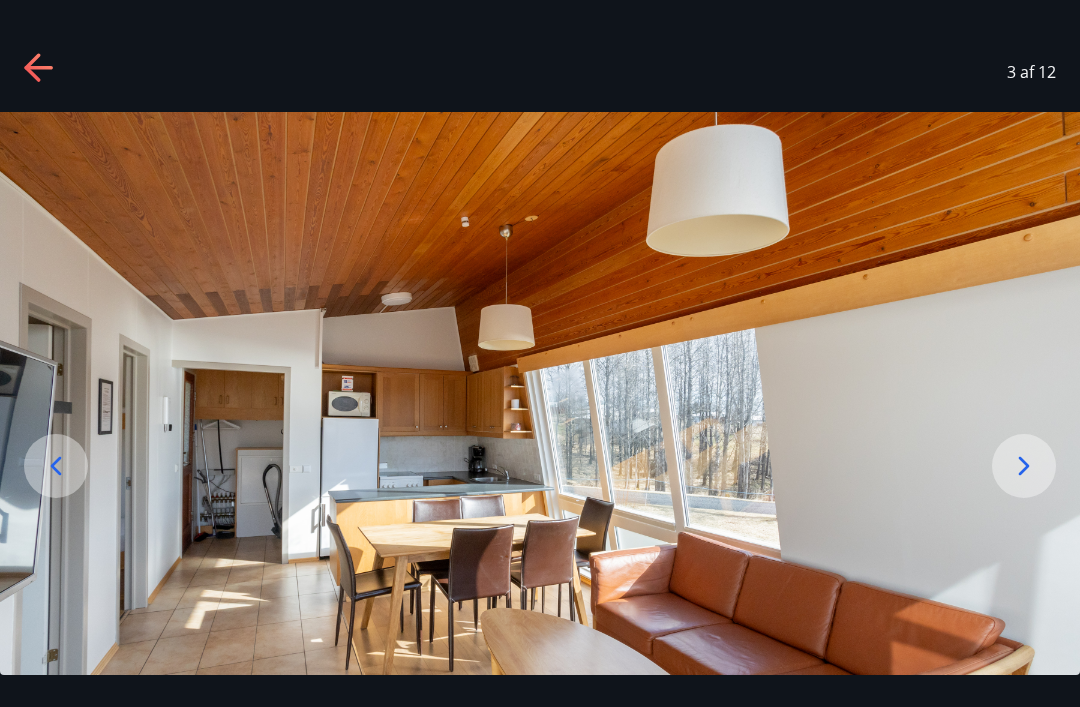 click 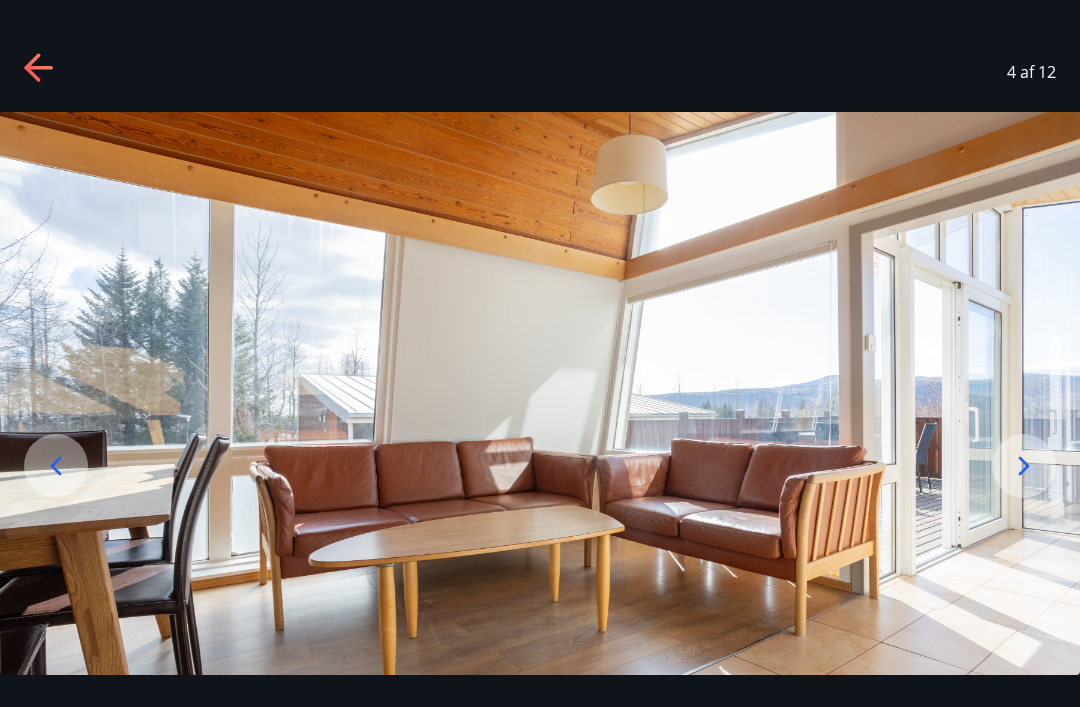 click at bounding box center (1024, 466) 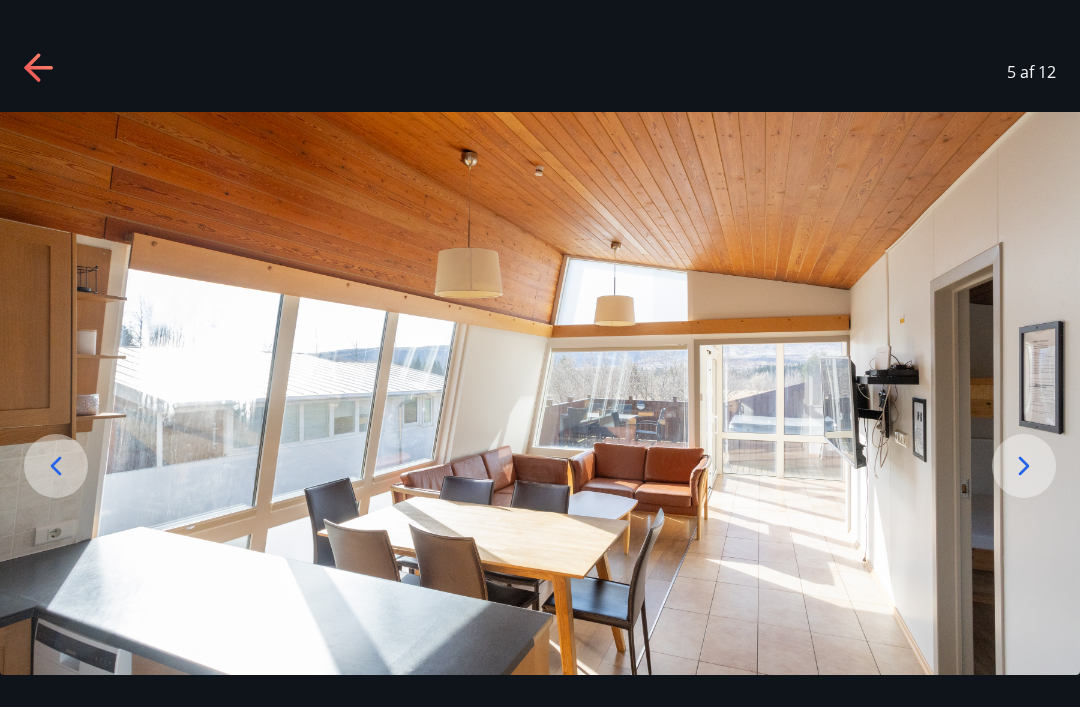 click at bounding box center (1024, 466) 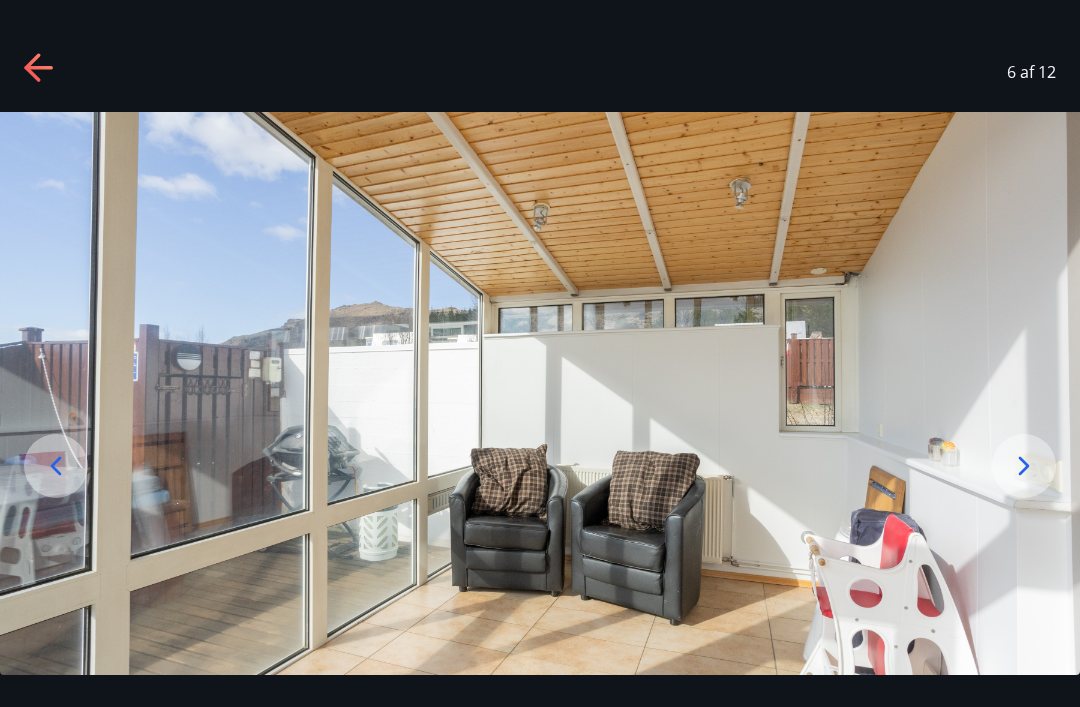 click 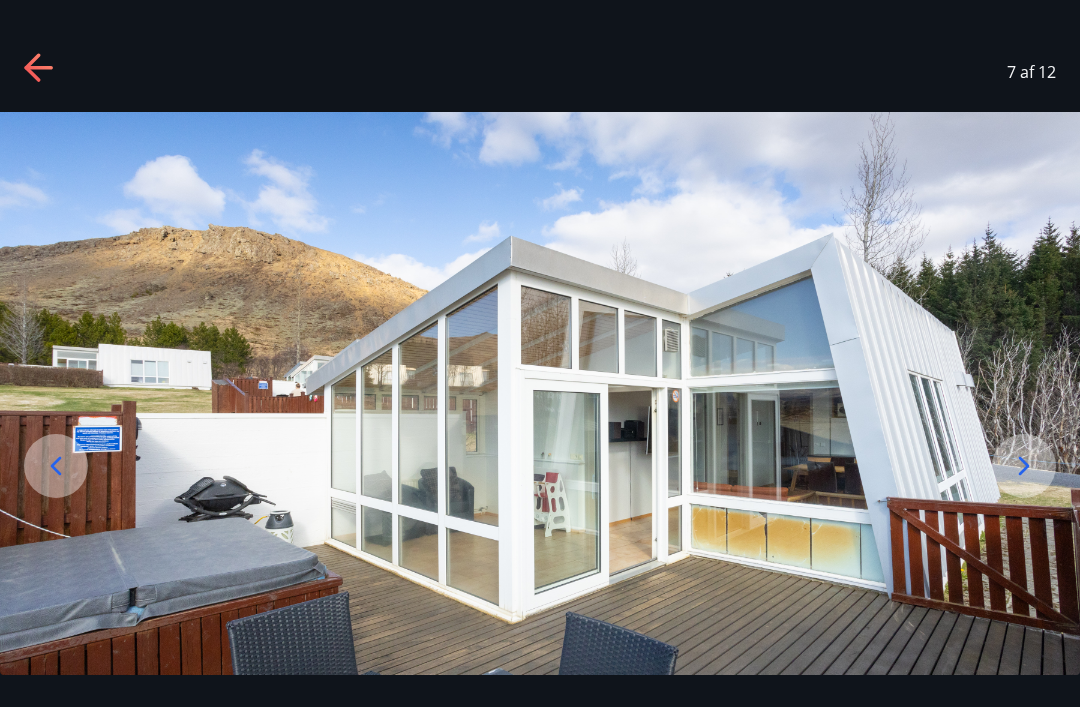 click 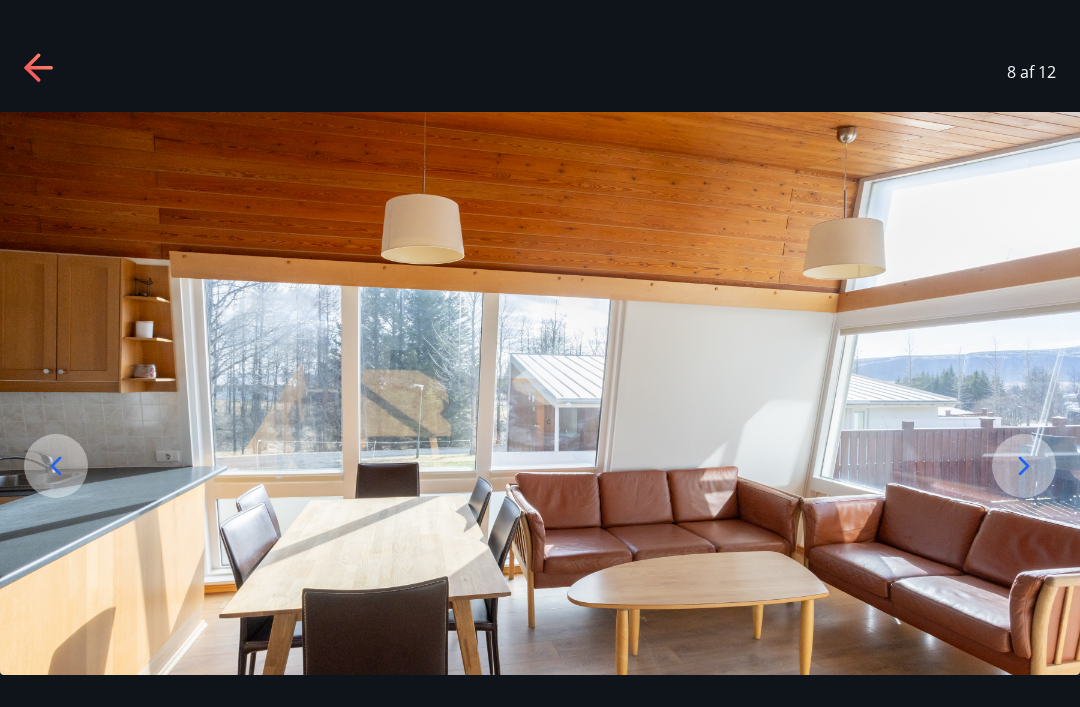 click at bounding box center (1024, 466) 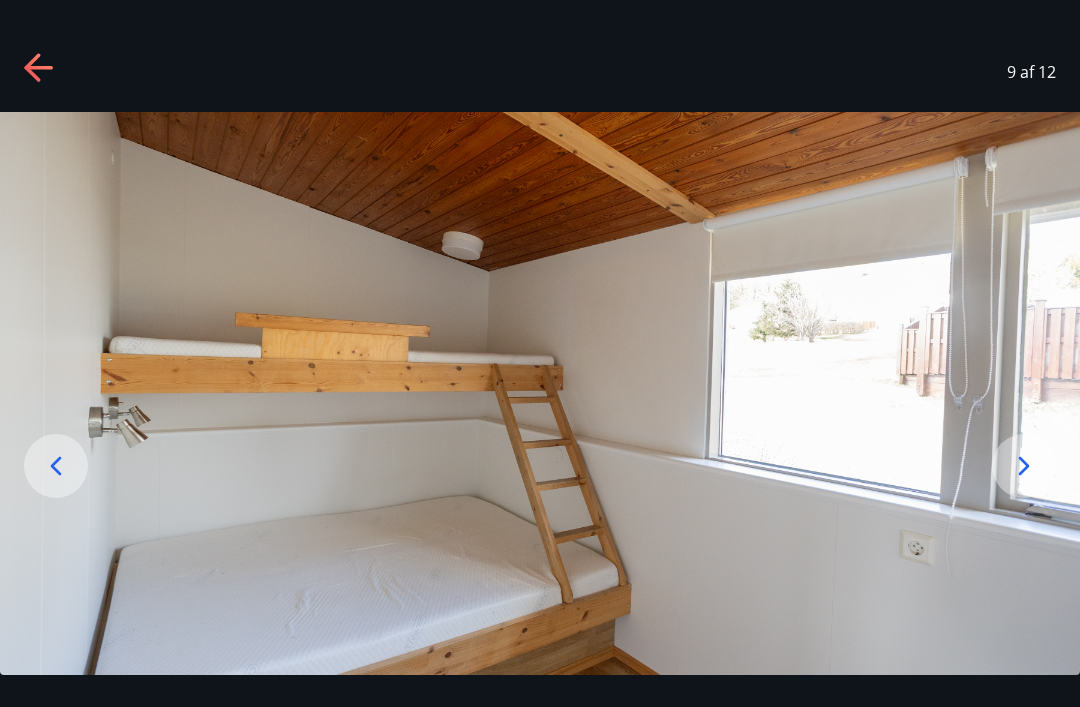 click 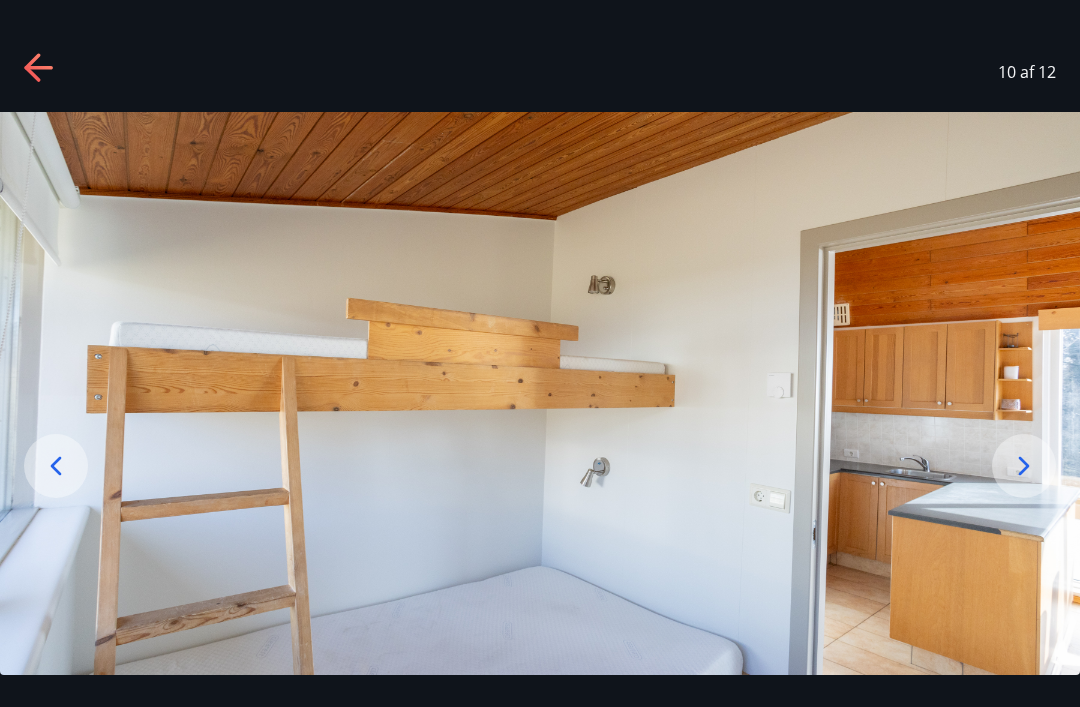 click 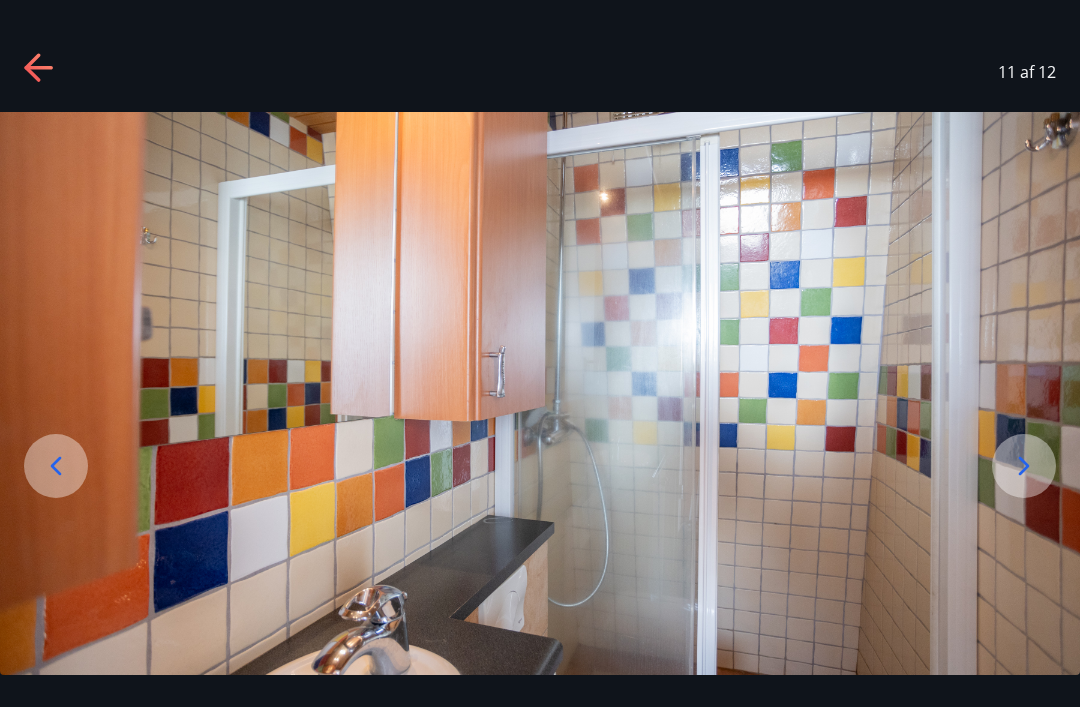 click 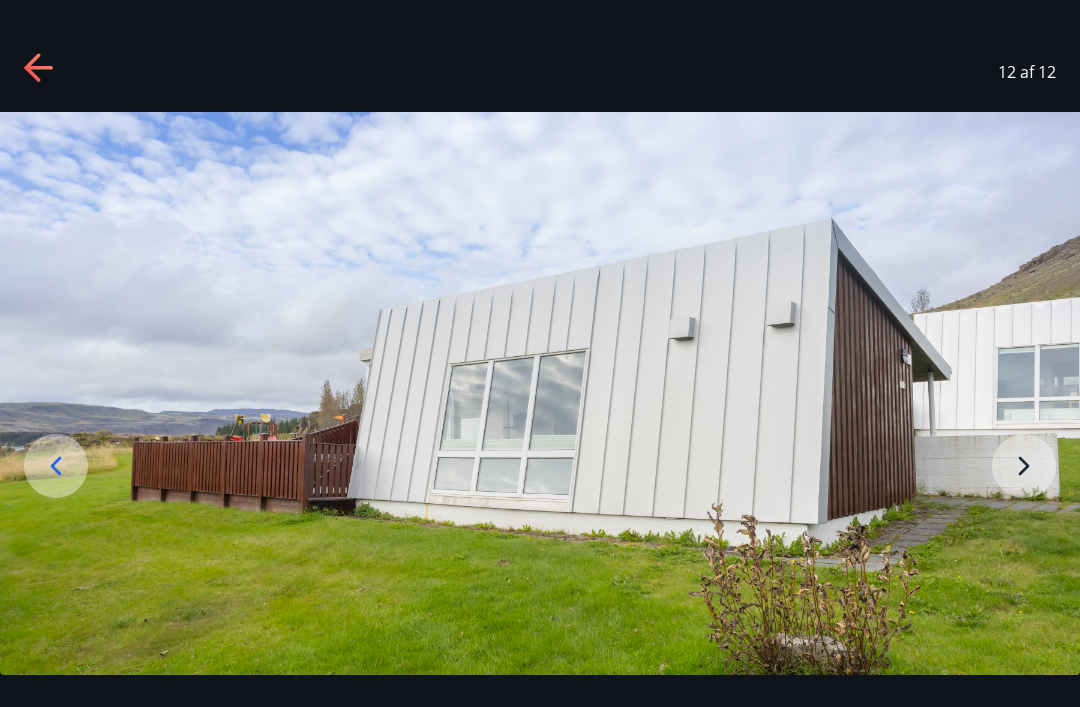 click at bounding box center (540, 412) 